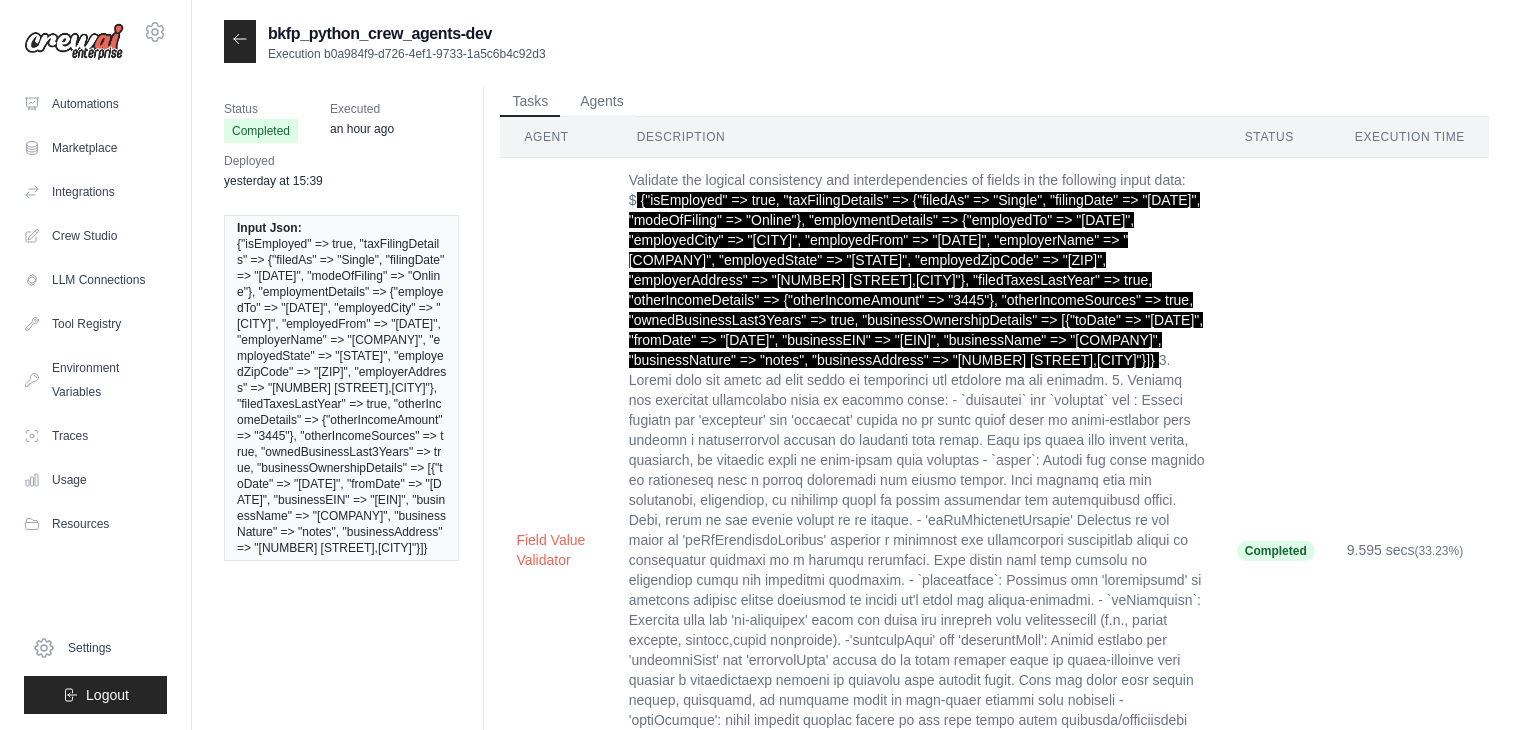 scroll, scrollTop: 0, scrollLeft: 0, axis: both 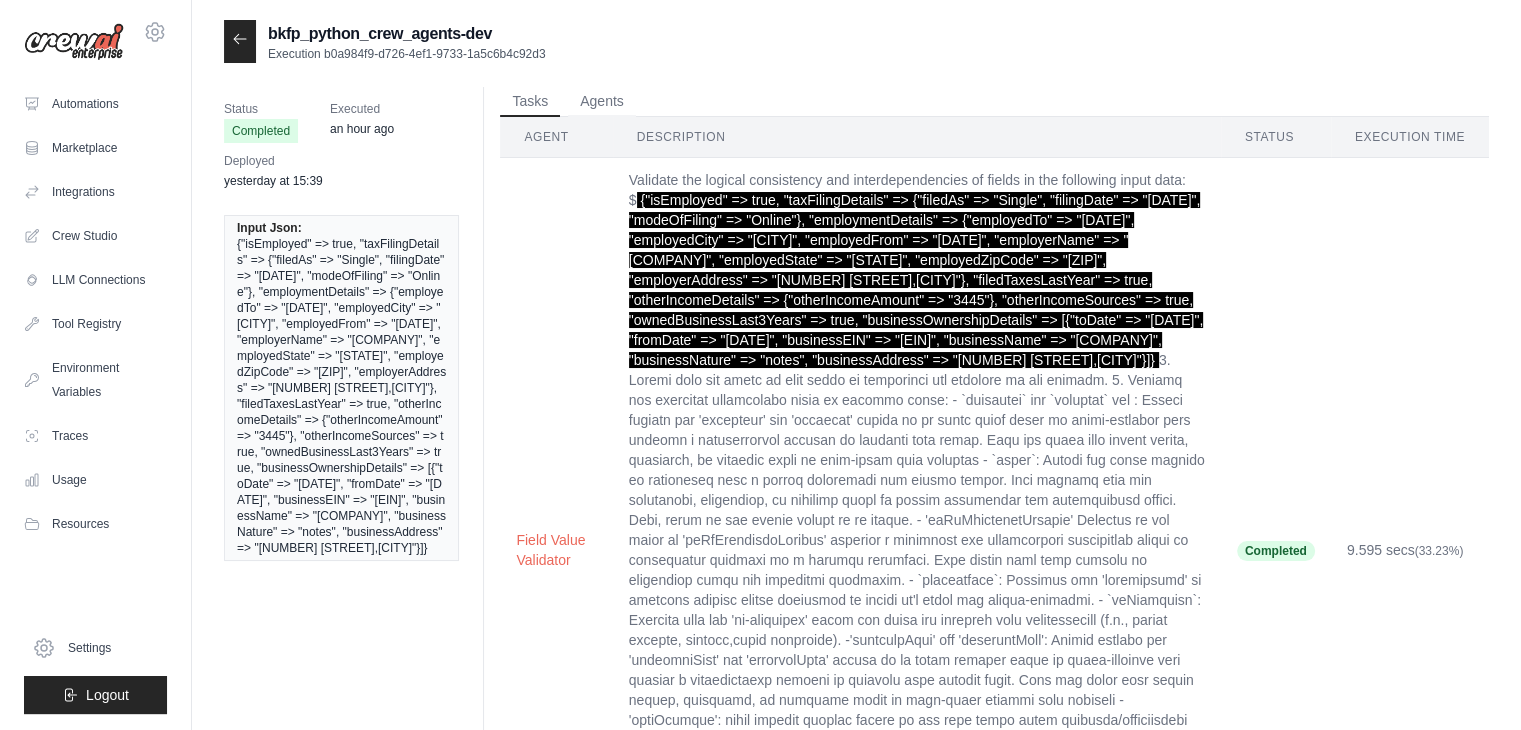 click at bounding box center (240, 41) 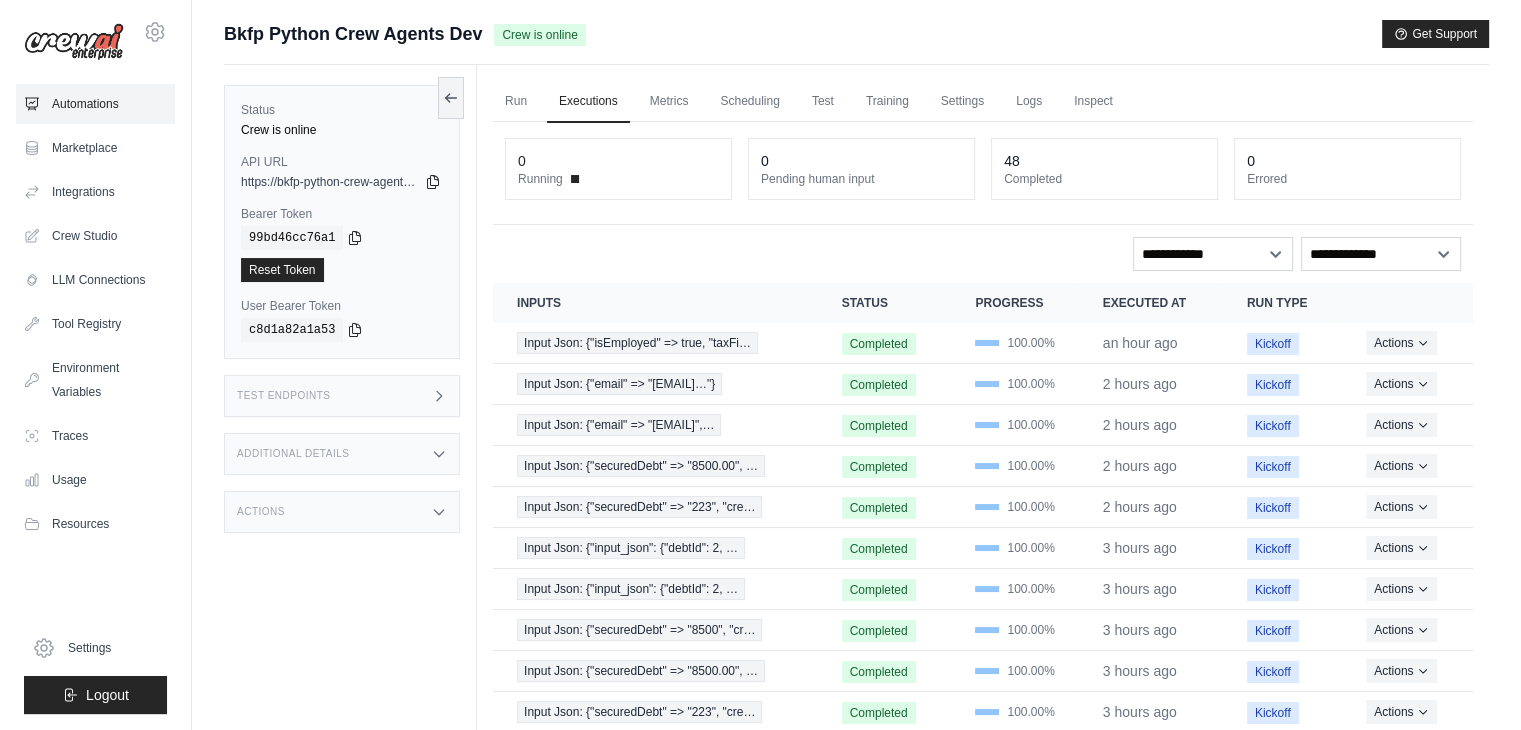 click on "Automations" at bounding box center [95, 104] 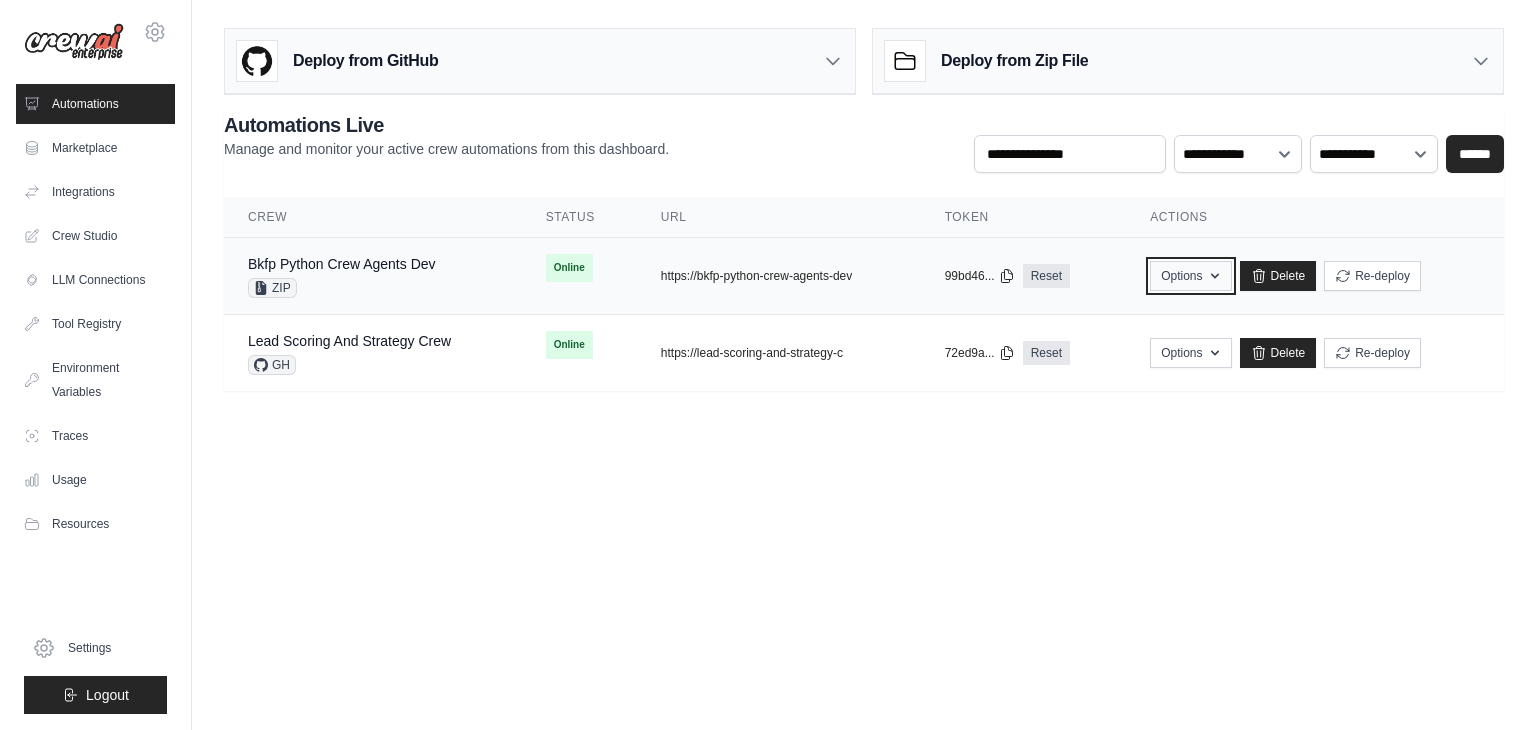 click on "Options" at bounding box center [1190, 276] 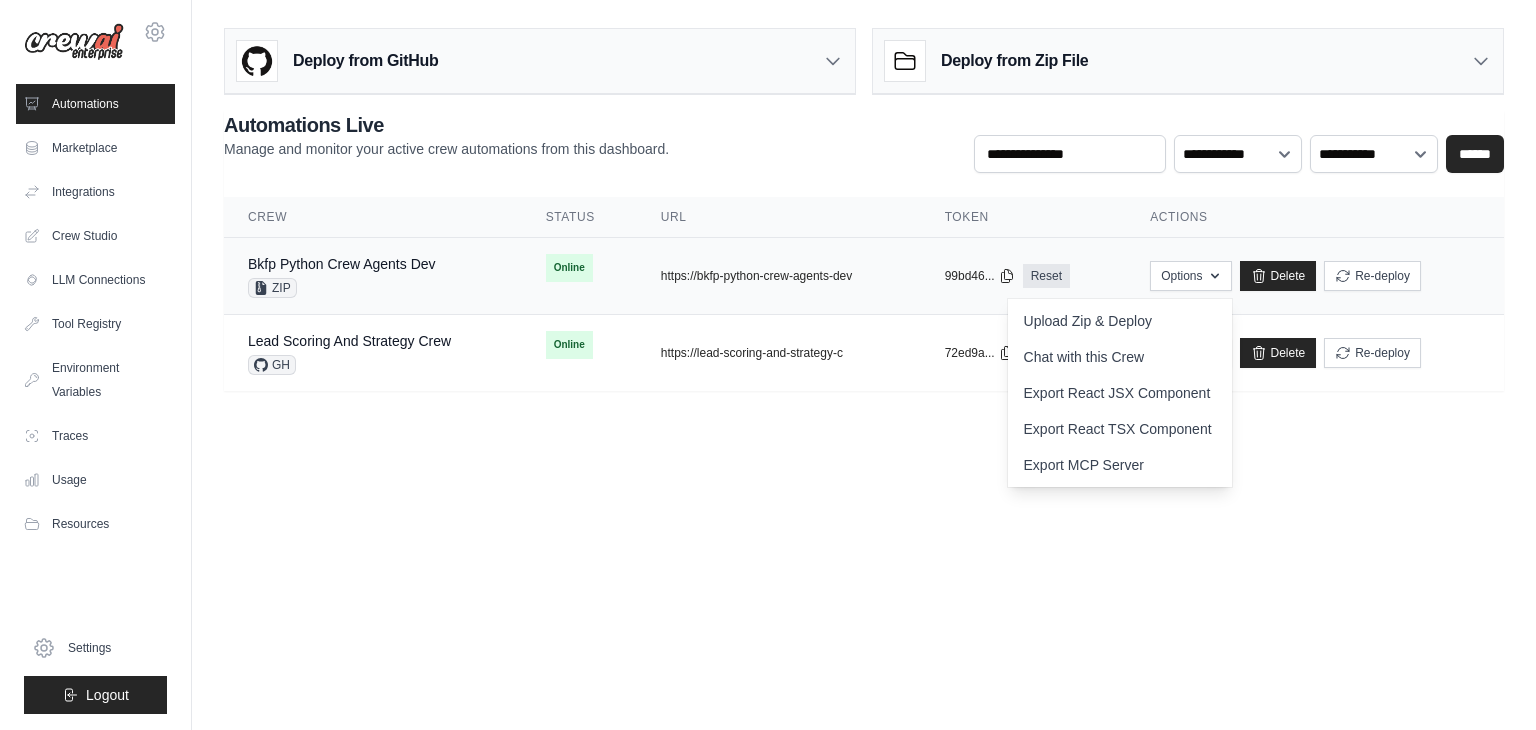 click on "Bkfp Python Crew Agents Dev
ZIP" at bounding box center [373, 276] 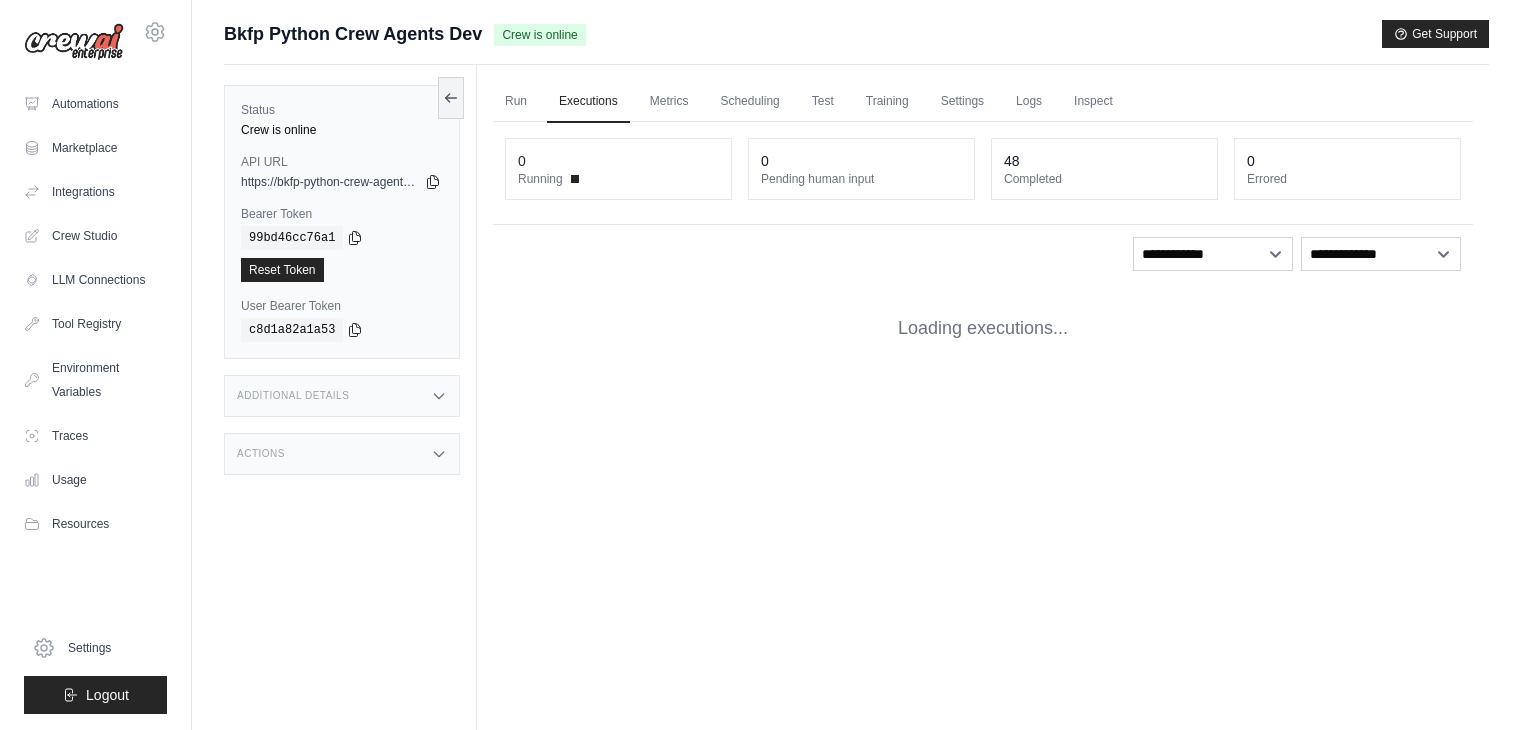scroll, scrollTop: 0, scrollLeft: 0, axis: both 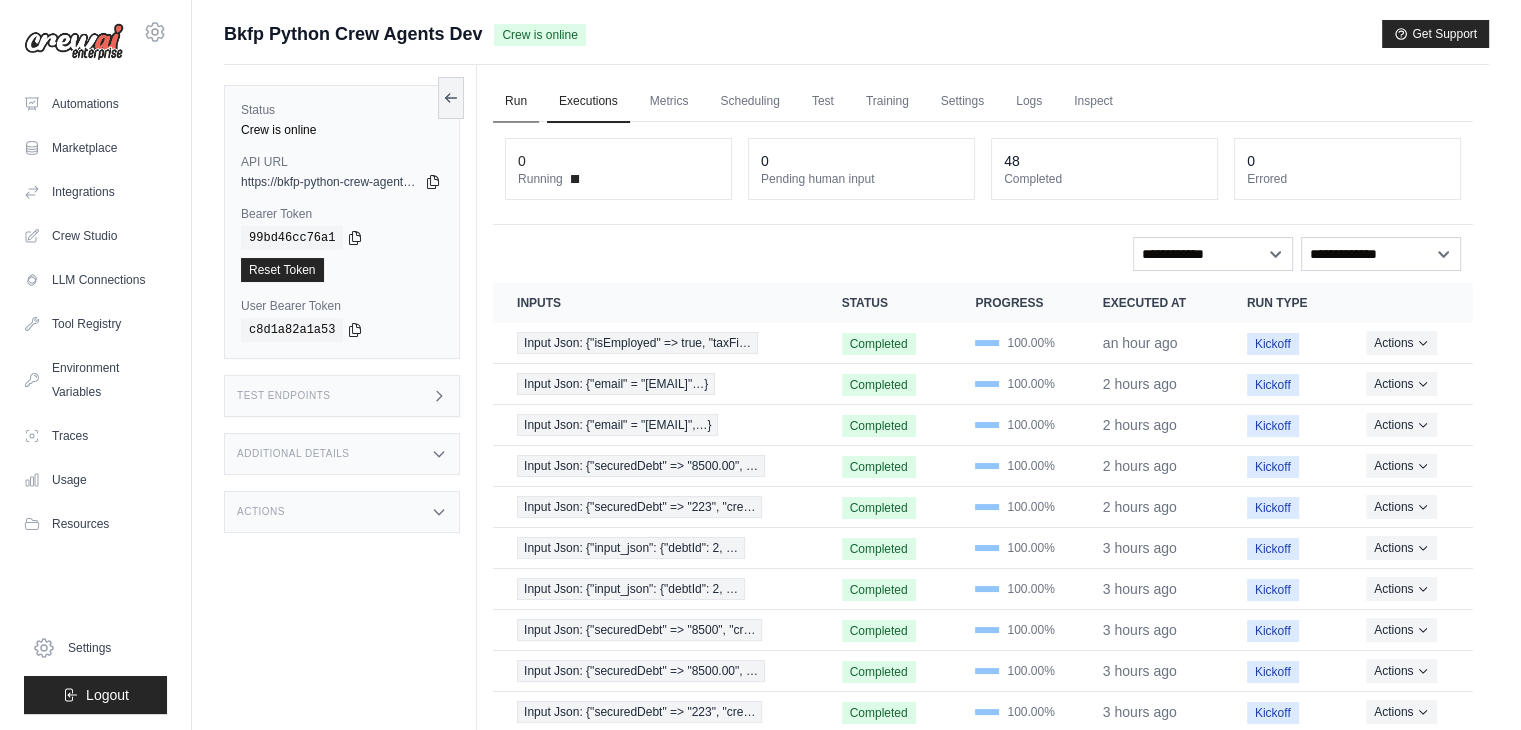 click on "Run" at bounding box center [516, 102] 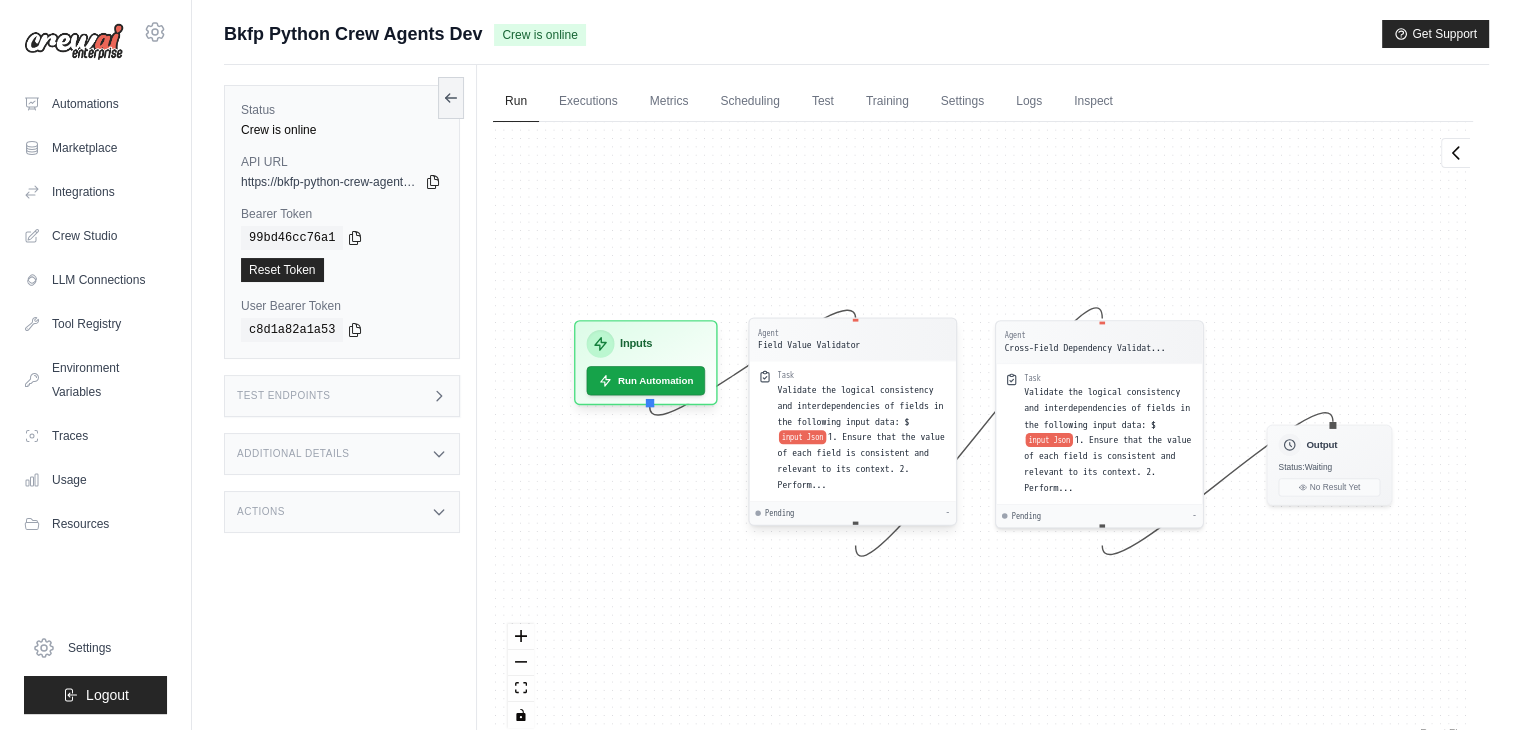 click on "Validate the logical consistency and interdependencies of fields in the following input data: $" at bounding box center (860, 406) 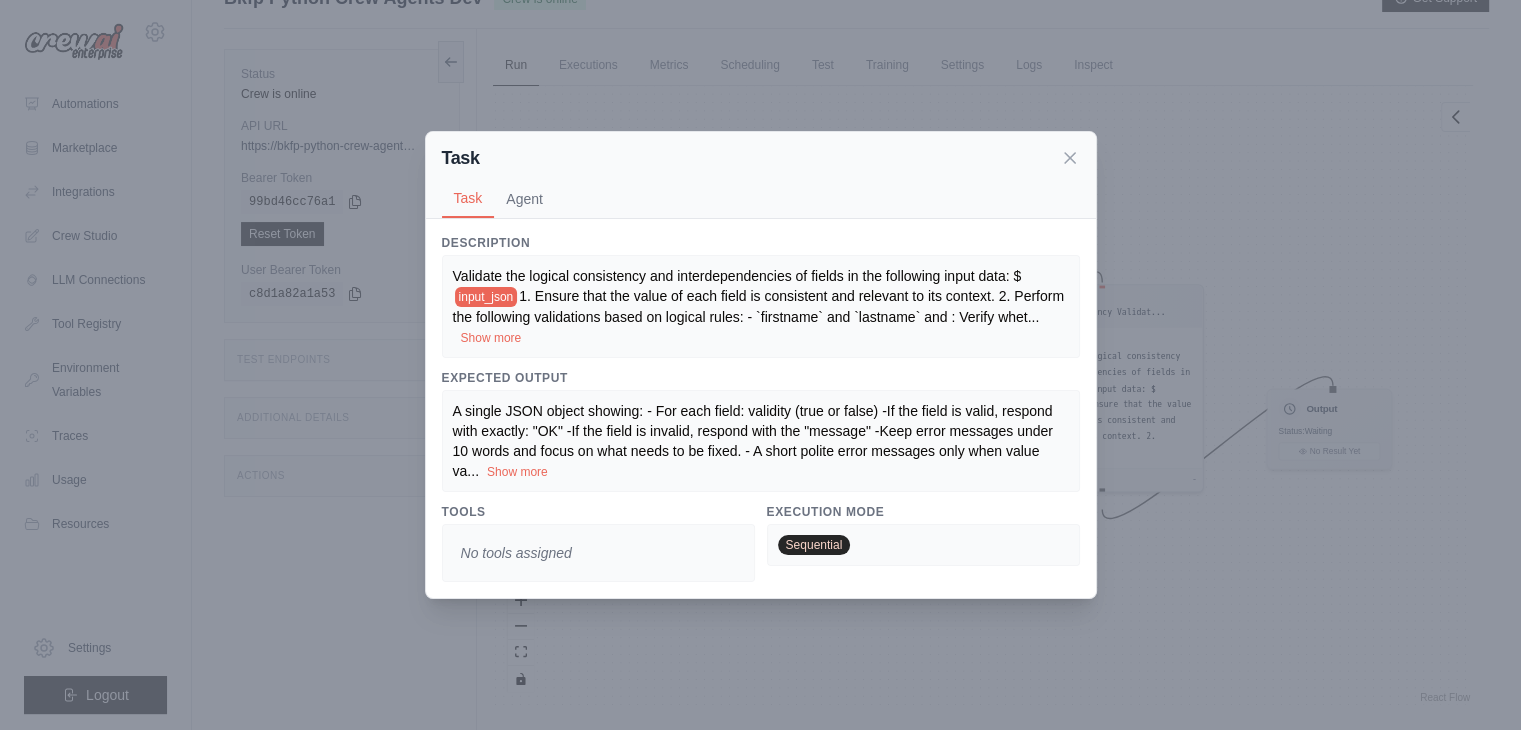 scroll, scrollTop: 39, scrollLeft: 0, axis: vertical 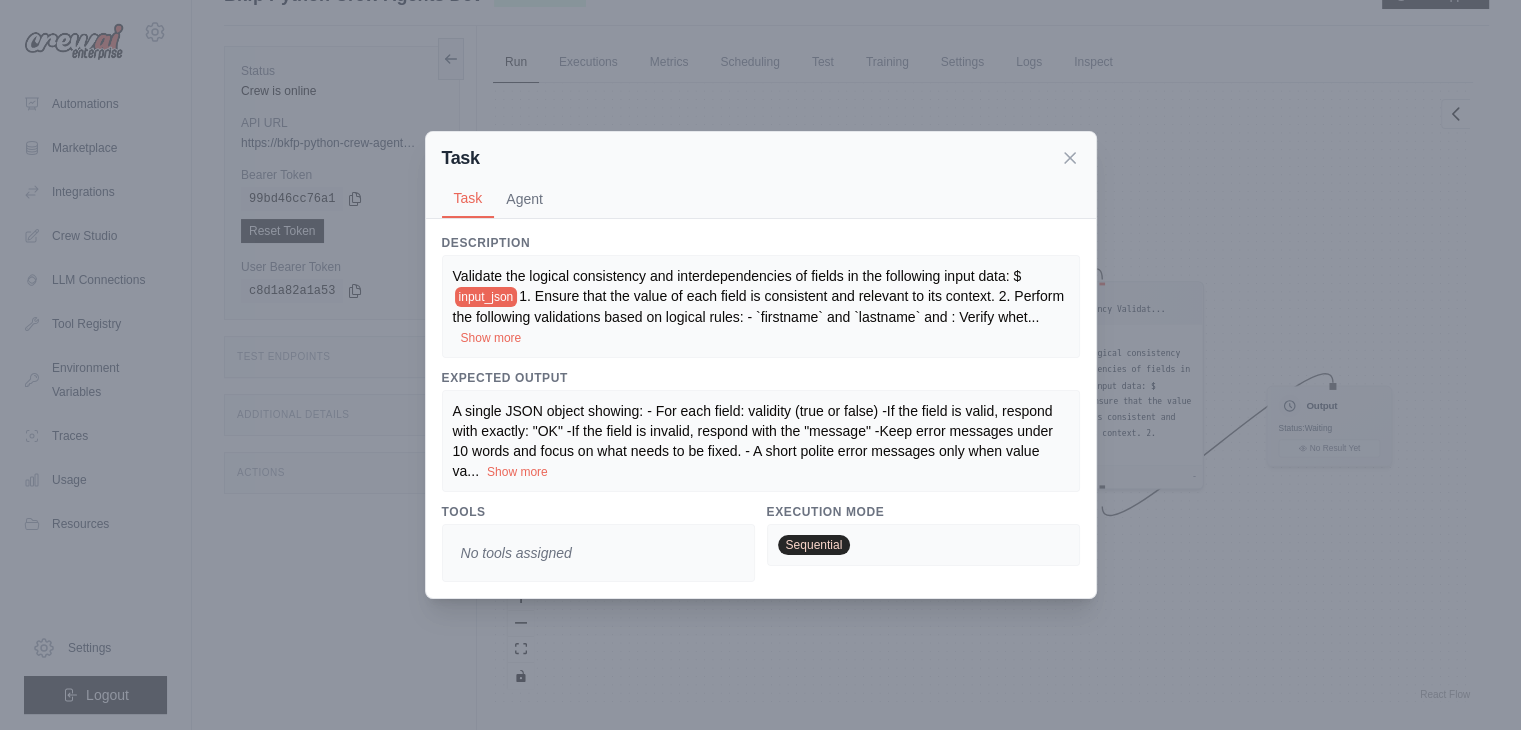 click on "1. Ensure that the value of each field is consistent and relevant to its context. 2. Perform the following validations based on logical rules:
- `firstname` and `lastname` and : Verify whet" at bounding box center [758, 306] 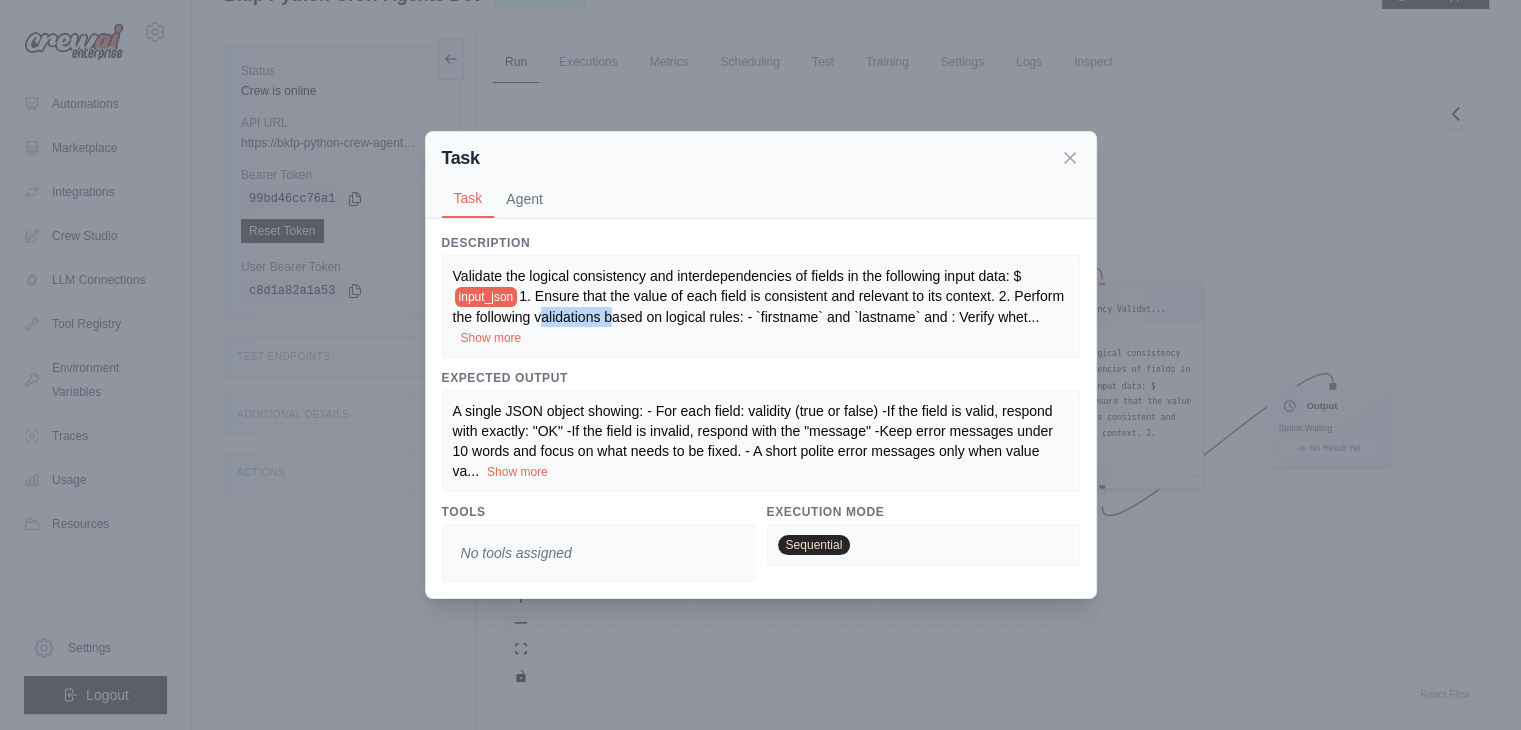 click on "1. Ensure that the value of each field is consistent and relevant to its context. 2. Perform the following validations based on logical rules:
- `firstname` and `lastname` and : Verify whet" at bounding box center (758, 306) 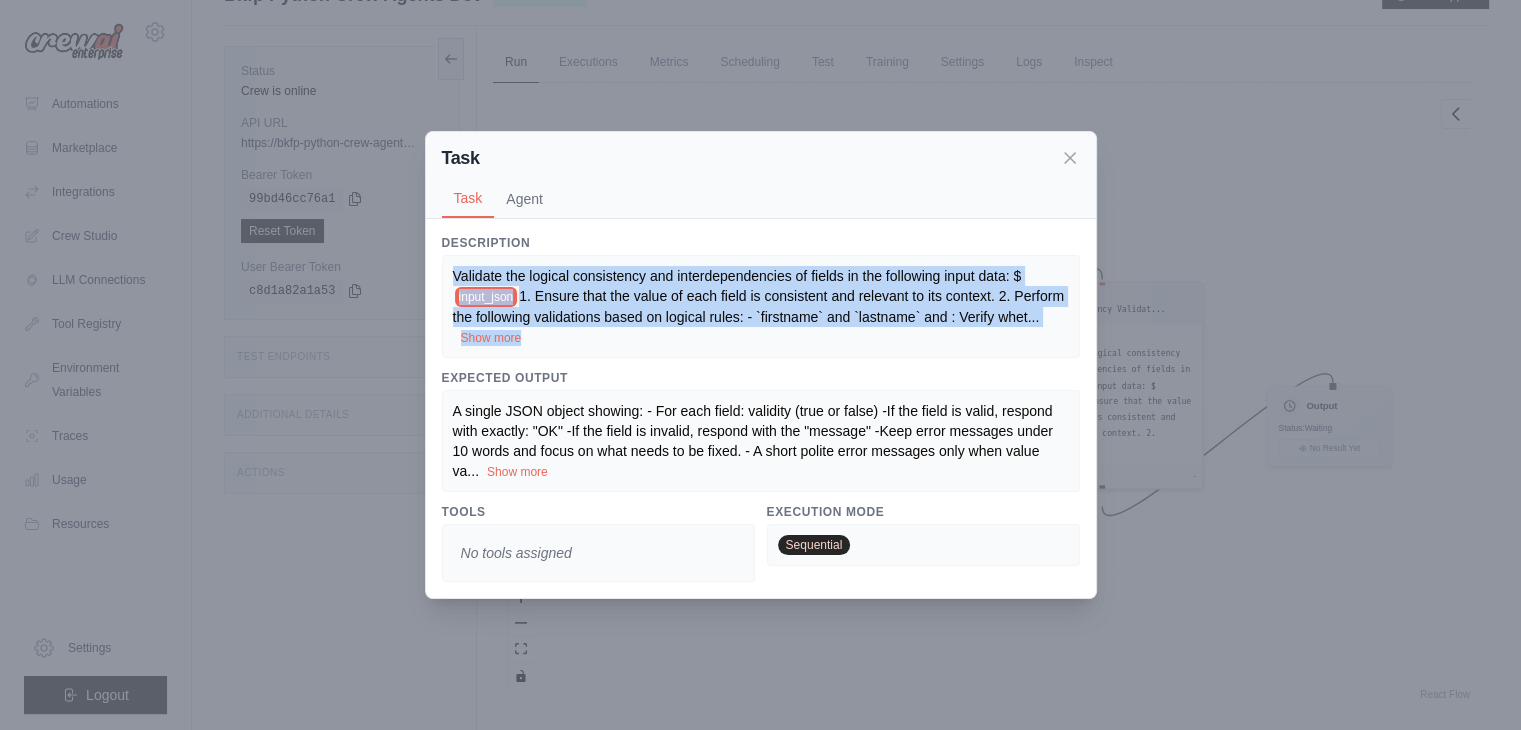 click on "1. Ensure that the value of each field is consistent and relevant to its context. 2. Perform the following validations based on logical rules:
- `firstname` and `lastname` and : Verify whet" at bounding box center [758, 306] 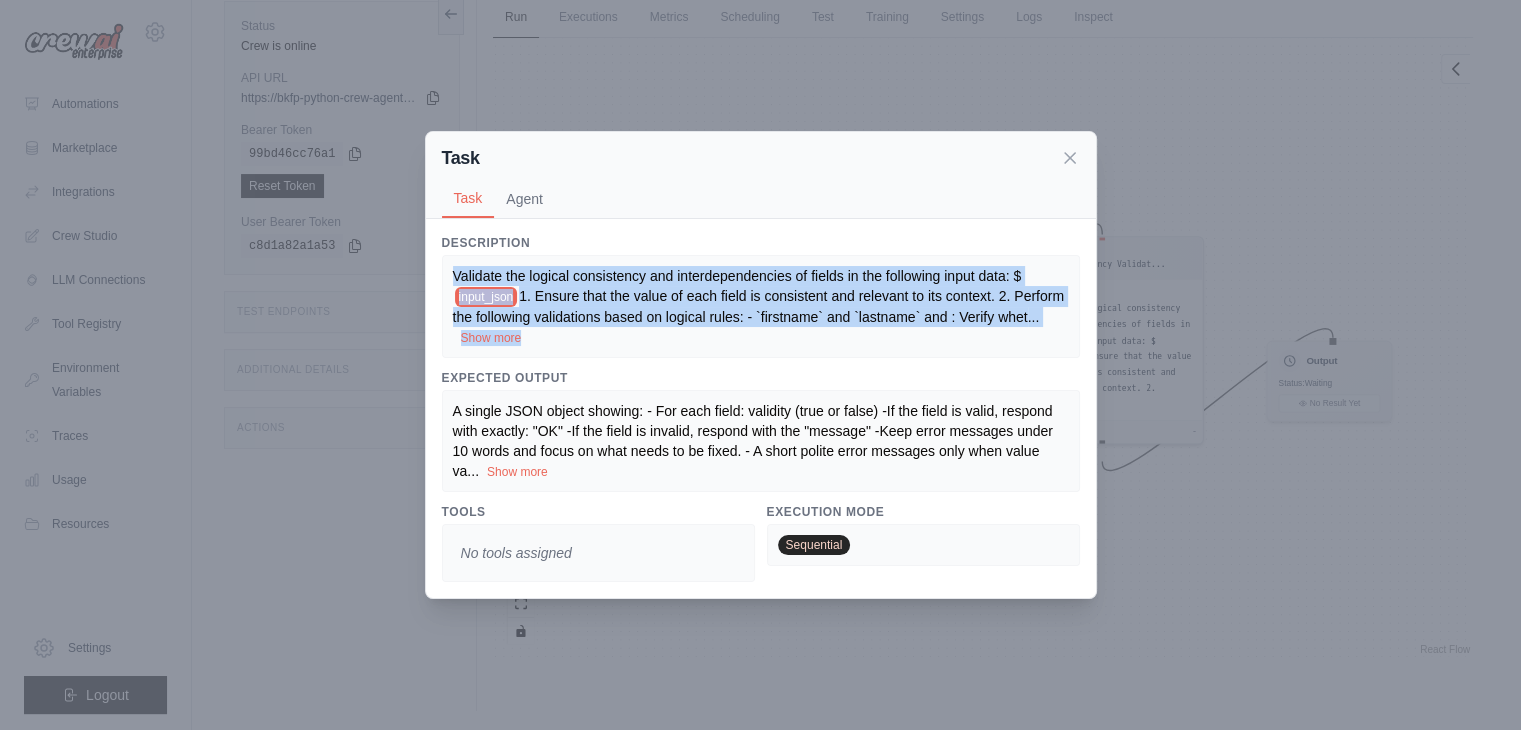 scroll, scrollTop: 0, scrollLeft: 0, axis: both 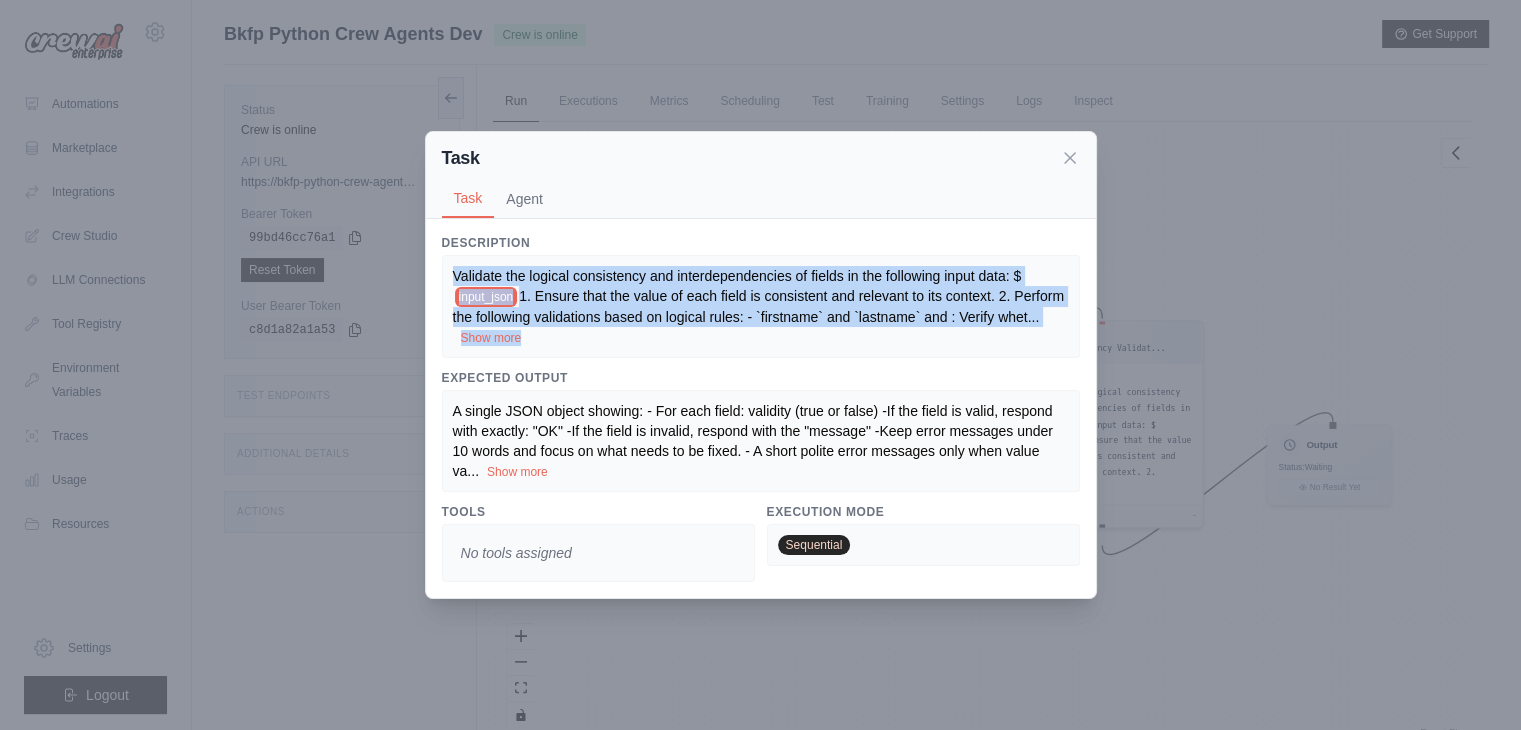 click on "1. Ensure that the value of each field is consistent and relevant to its context. 2. Perform the following validations based on logical rules:
- `firstname` and `lastname` and : Verify whet" at bounding box center (758, 306) 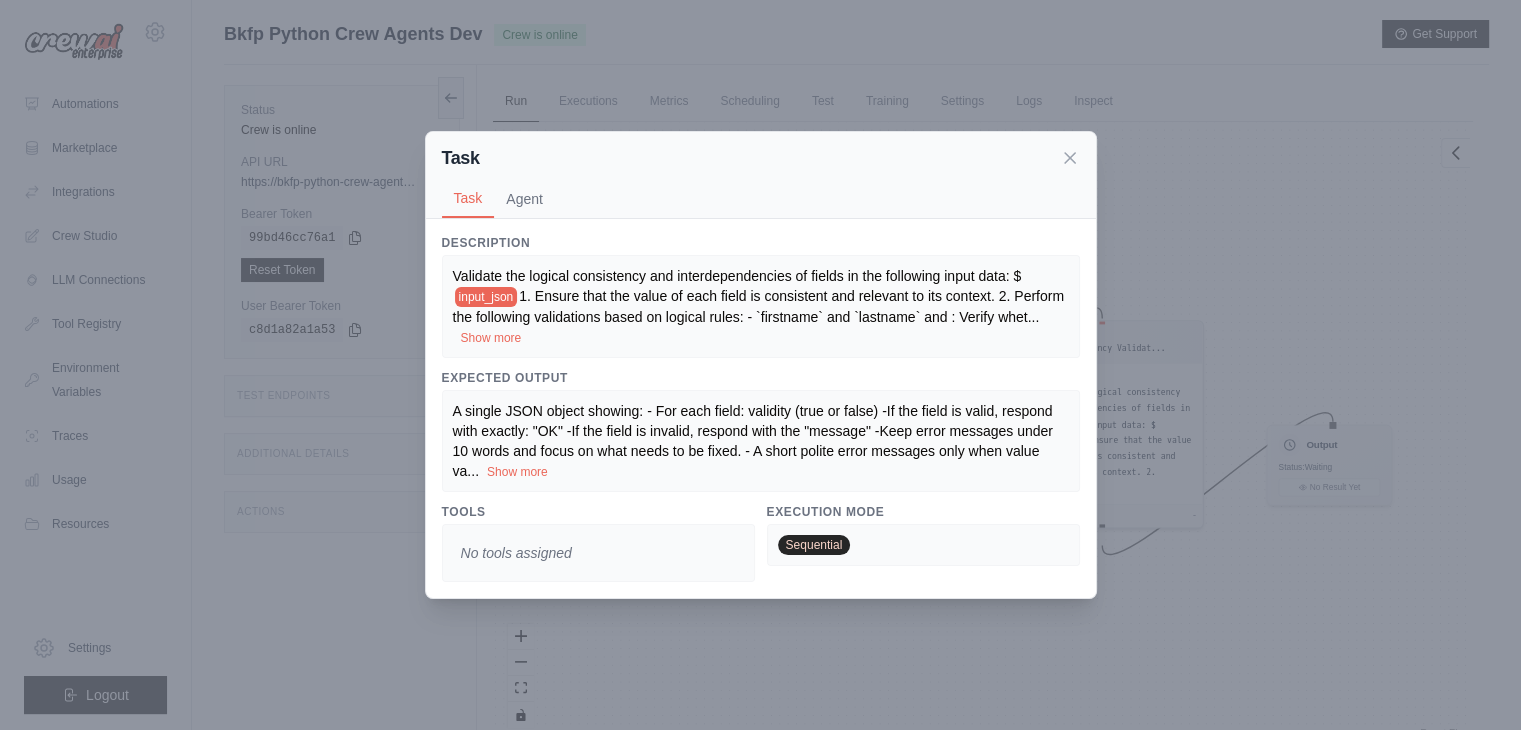 click on "1. Ensure that the value of each field is consistent and relevant to its context. 2. Perform the following validations based on logical rules:
- `firstname` and `lastname` and : Verify whet" at bounding box center (758, 306) 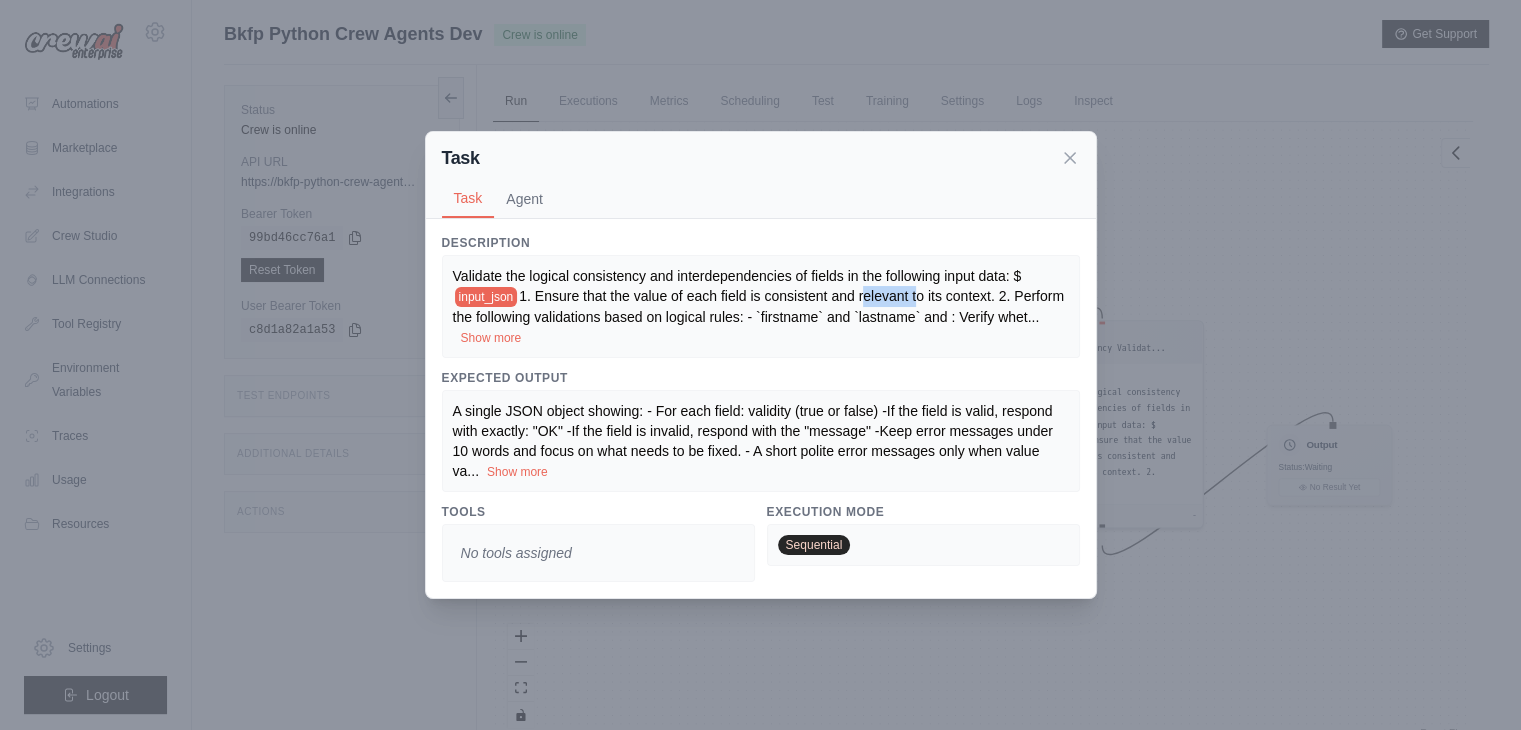click on "1. Ensure that the value of each field is consistent and relevant to its context. 2. Perform the following validations based on logical rules:
- `firstname` and `lastname` and : Verify whet" at bounding box center (758, 306) 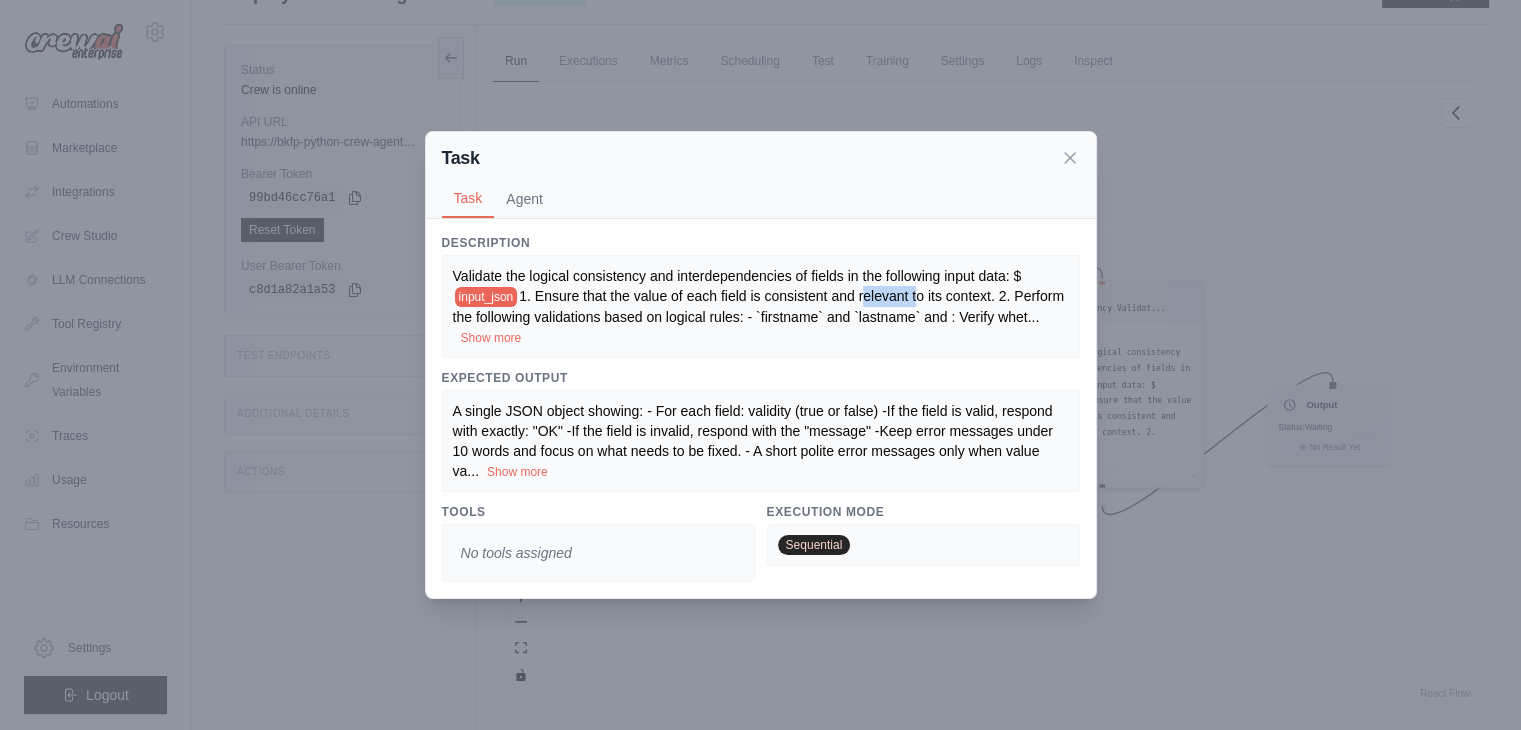 scroll, scrollTop: 0, scrollLeft: 0, axis: both 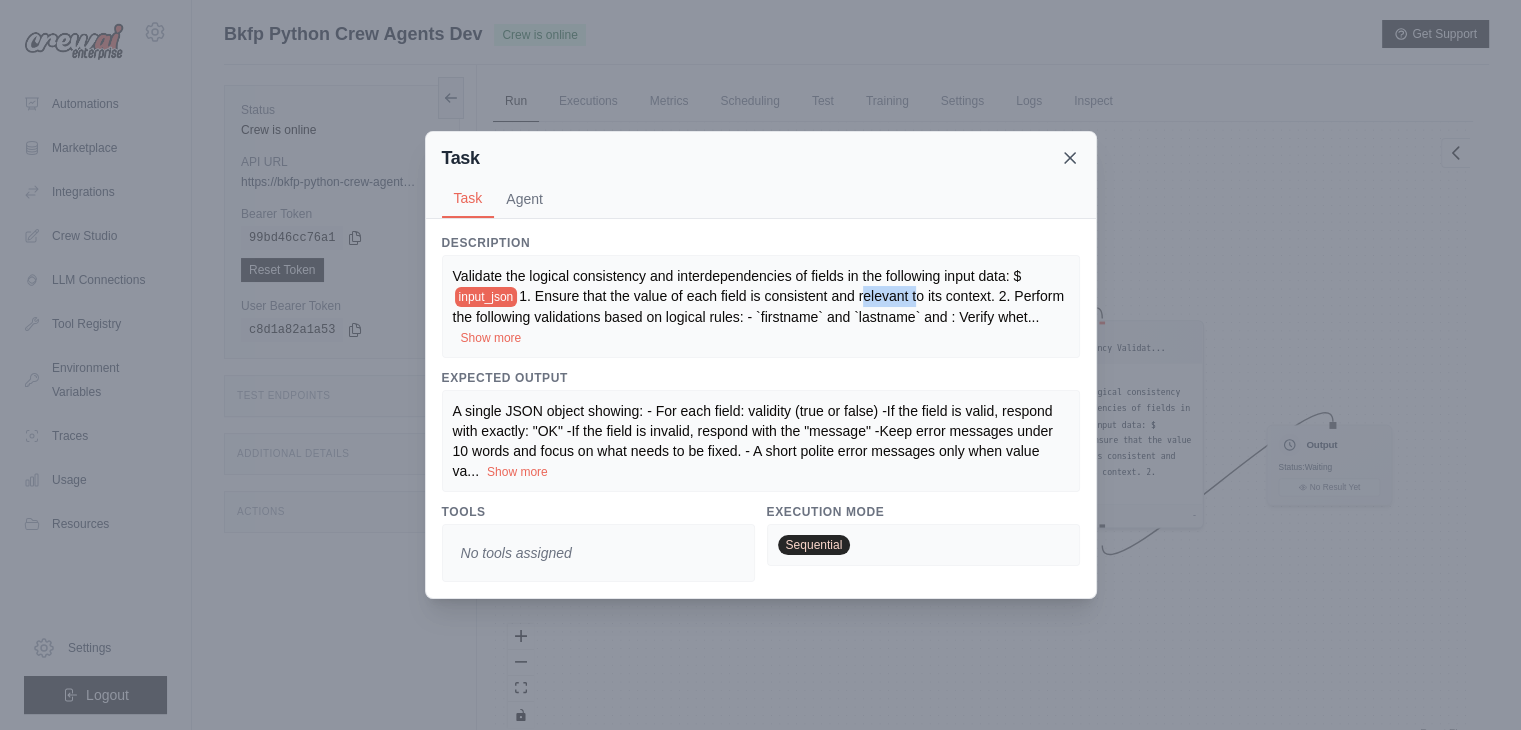 click 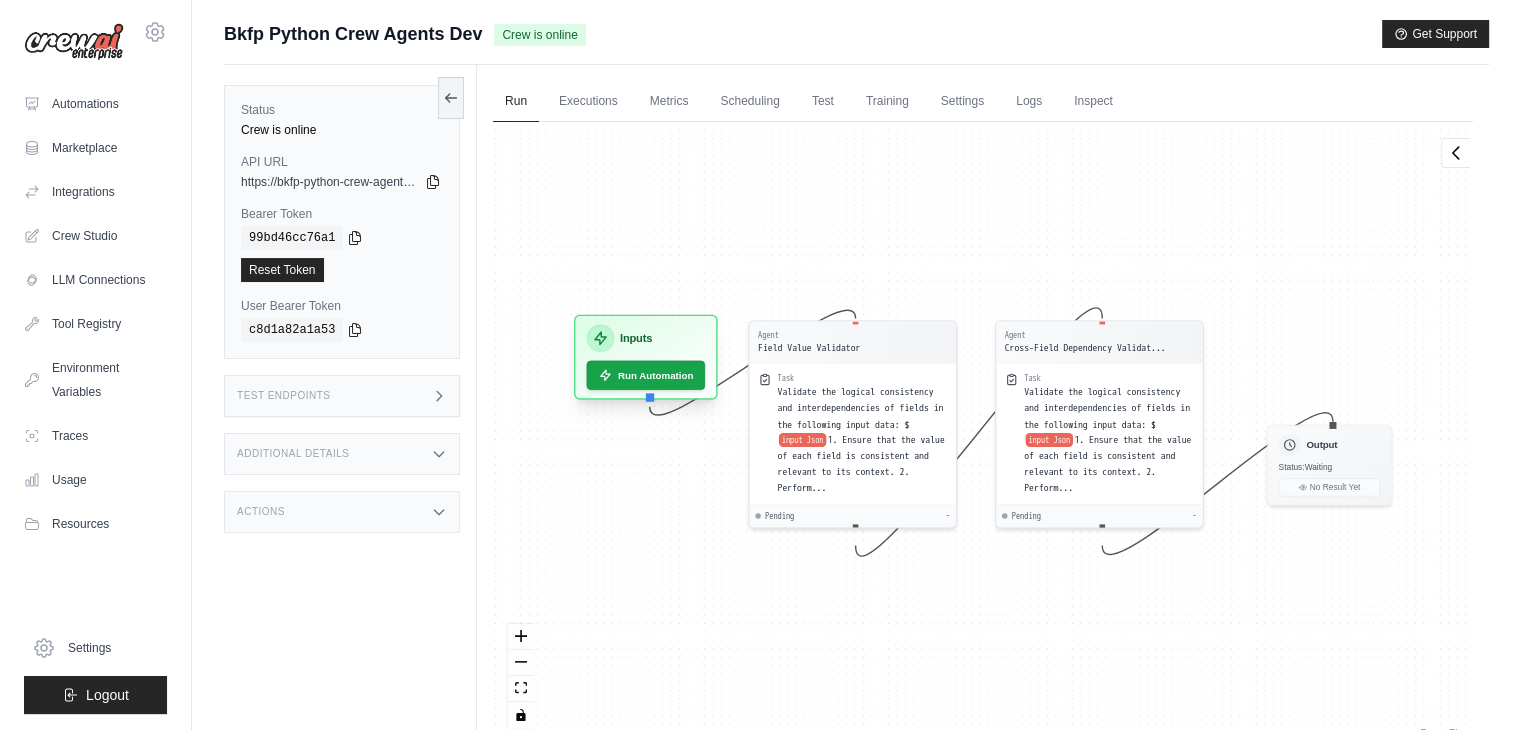 click on "Inputs" at bounding box center [636, 338] 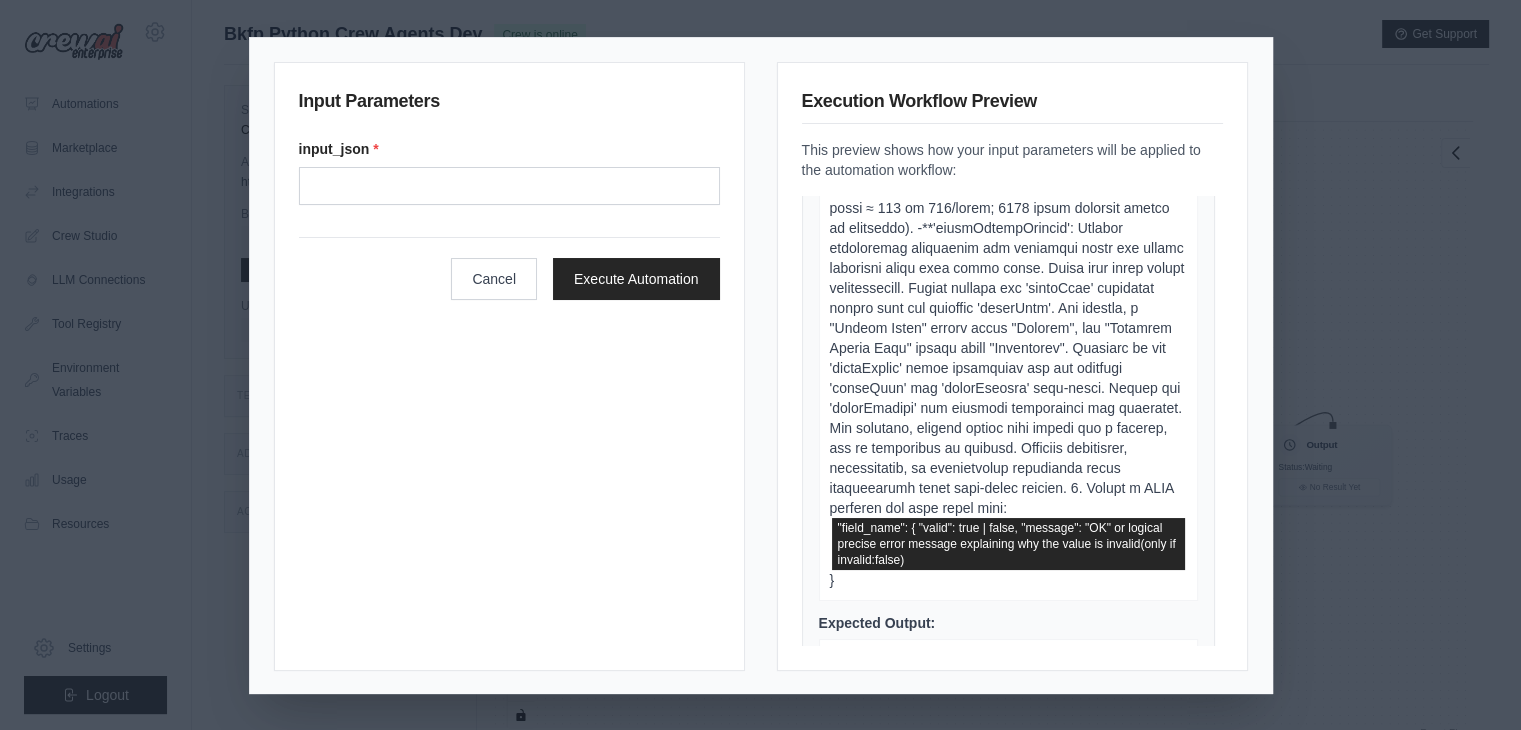 scroll, scrollTop: 2976, scrollLeft: 0, axis: vertical 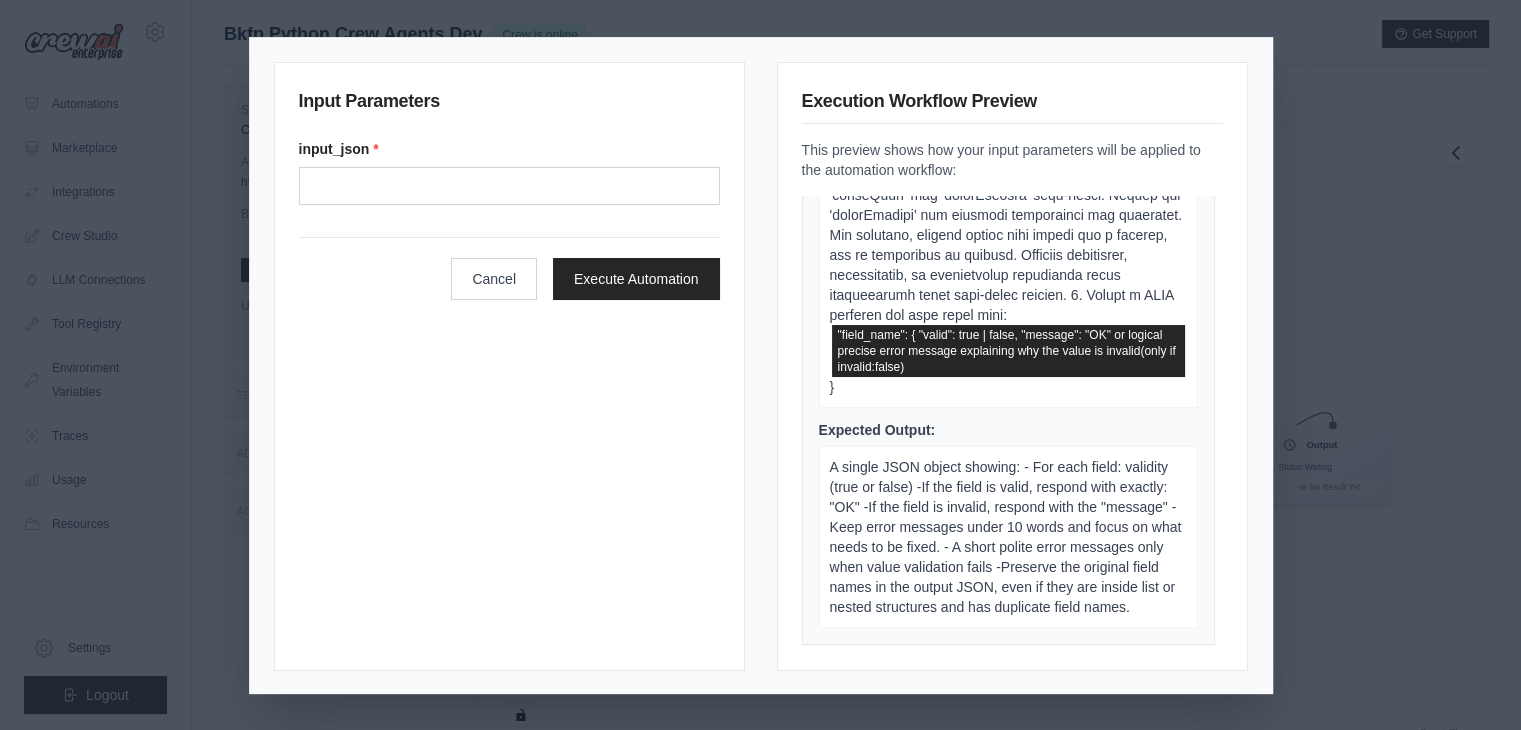 click on "Description: Validate the logical consistency and interdependencies of fields in the following input data: $ input_json
"field_name": {
"valid": true | false,
"message": "OK" or  logical   precise error message explaining why the value is invalid(only if invalid:false)
}
Expected Output: A single JSON object showing: - For each field: validity (true or false) -If the field is valid, respond with exactly: "OK" -If the field is invalid, respond with the "message" -Keep error messages under 10 words and focus on what needs to be fixed. - A short polite error messages only when value validation fails -Preserve the original field names in the output JSON, even if they are inside list or nested structures and has duplicate field names." at bounding box center [1008, -273] 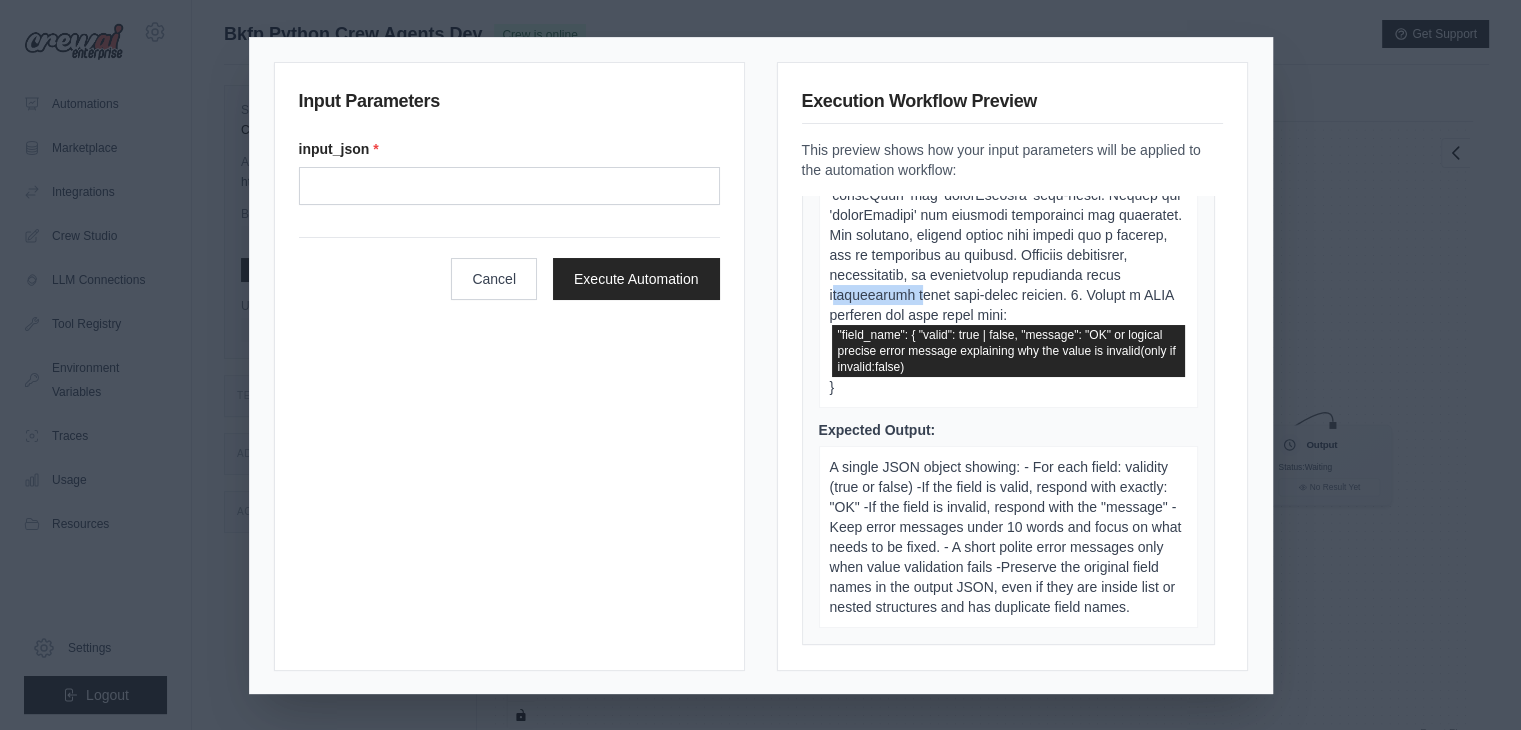 click at bounding box center [1008, -396] 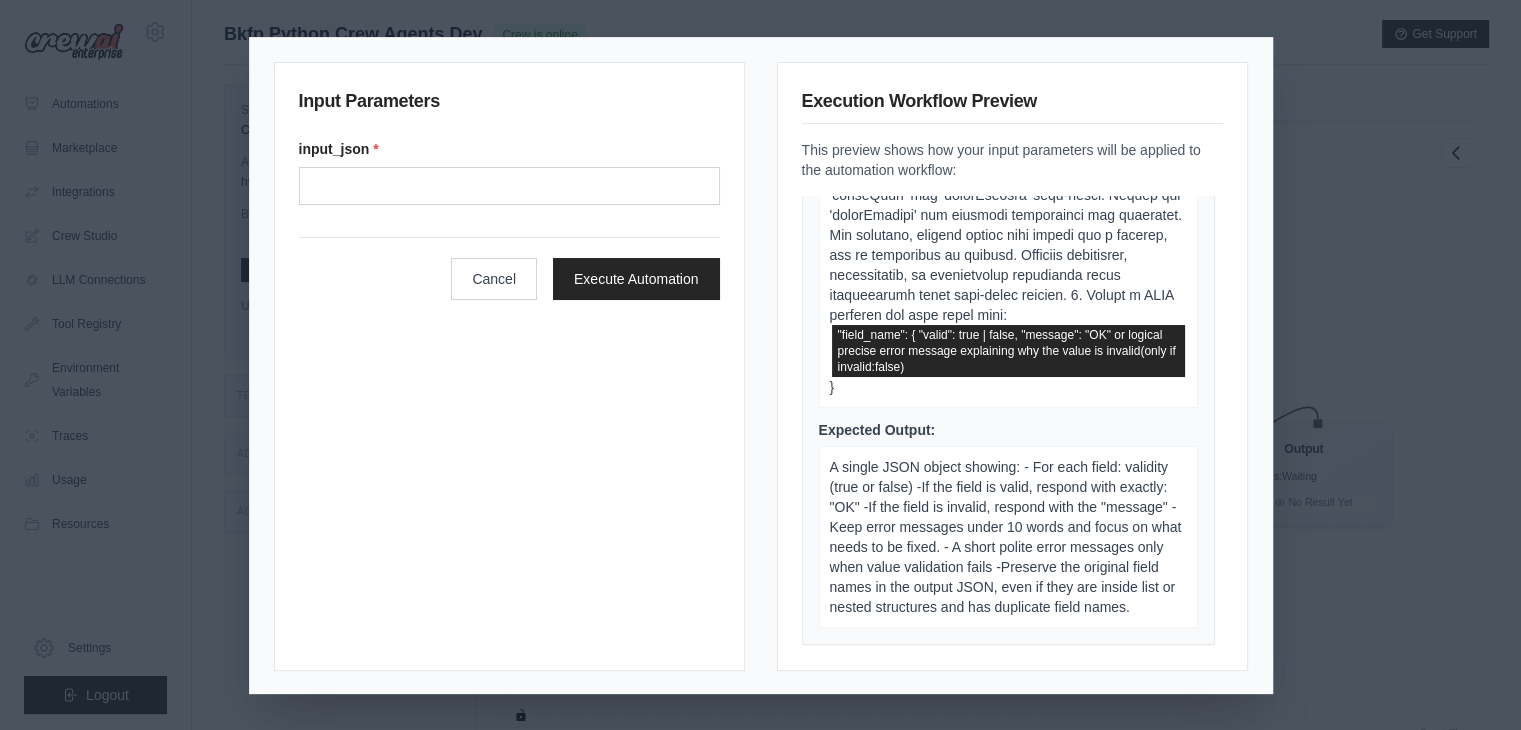 click on "Input Parameters input_json   * Cancel Execute Automation Execution Workflow Preview This preview shows how your input parameters will be applied to the automation workflow: 1 Step  1 Description: Validate the logical consistency and interdependencies of fields in the following input data: $ input_json
"field_name": {
"valid": true | false,
"message": "OK" or  logical precise error message (only if invalid:false)
}
Expected Output: A single JSON object showing: - For each field: validity (true or false) -If the field is valid, respond with exactly: "OK" -If the field is invalid, respond with the "message" -Keep error messages under 10 words and focus on what needs to be fixed. - A short polite error messages only when value validation fails -Preserve the original field names in the output JSON, even if they are inside list or nested structures and has duplicate field names.
2 Step  2 Description: input_json
}
Expected Output:" at bounding box center (760, 365) 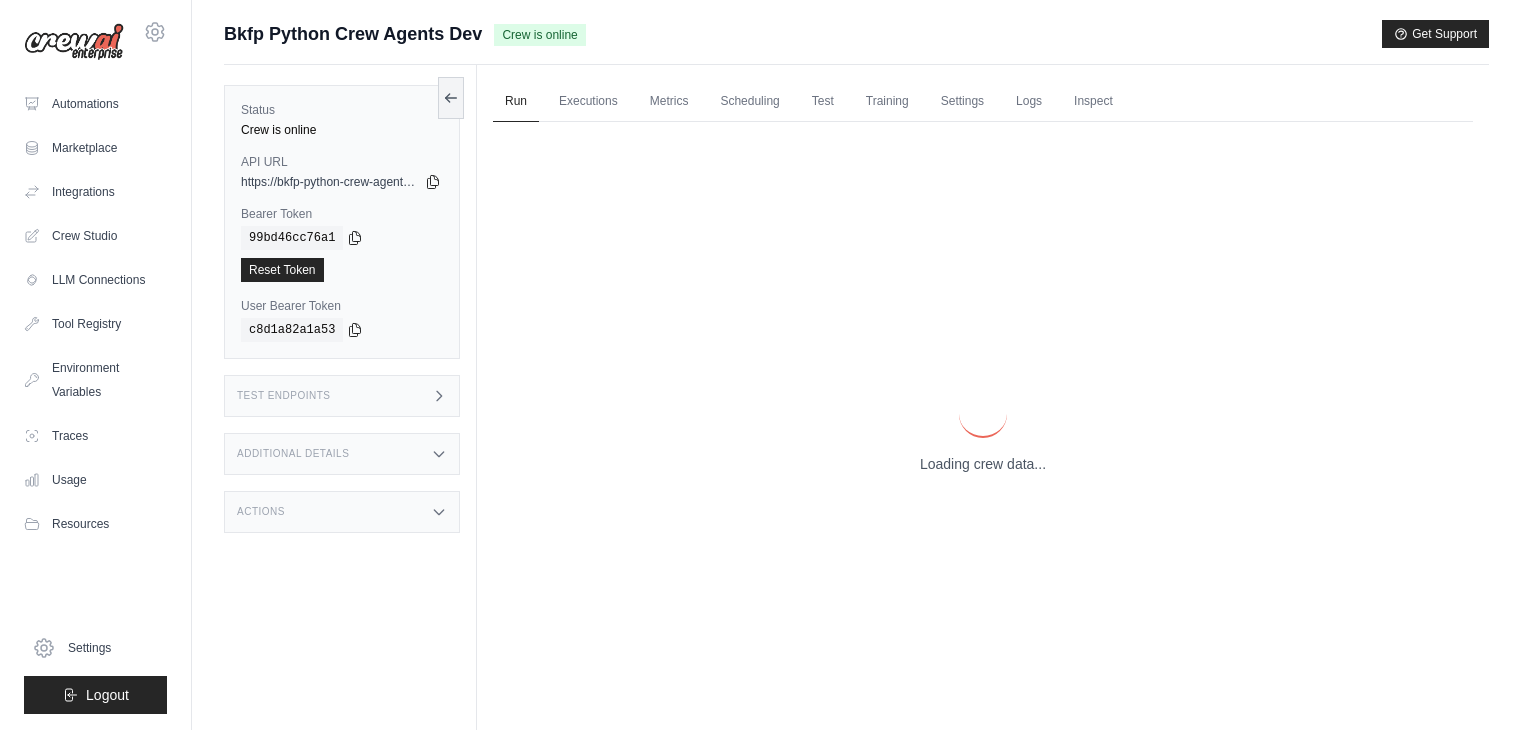 scroll, scrollTop: 0, scrollLeft: 0, axis: both 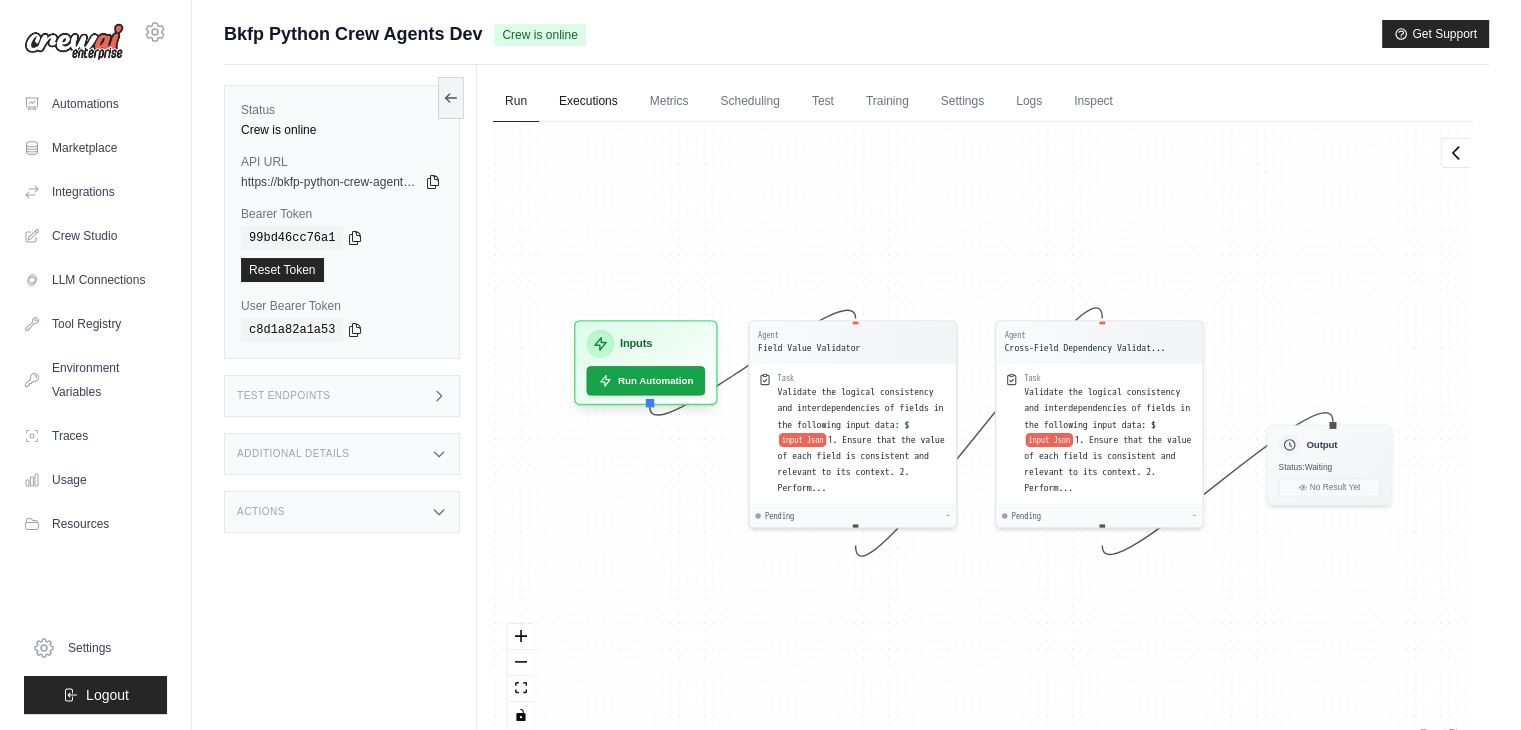 click on "Executions" at bounding box center (588, 102) 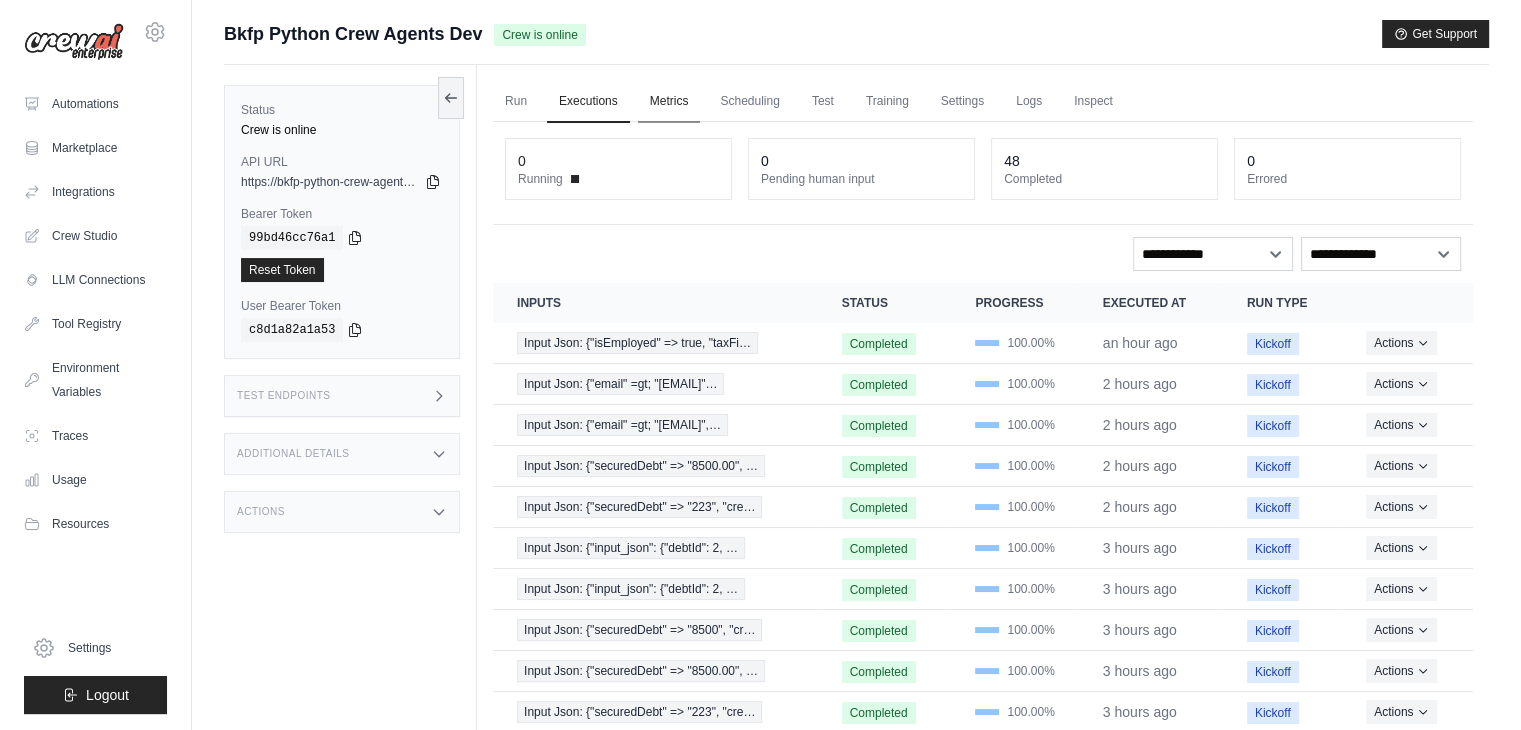 click on "Metrics" at bounding box center [669, 102] 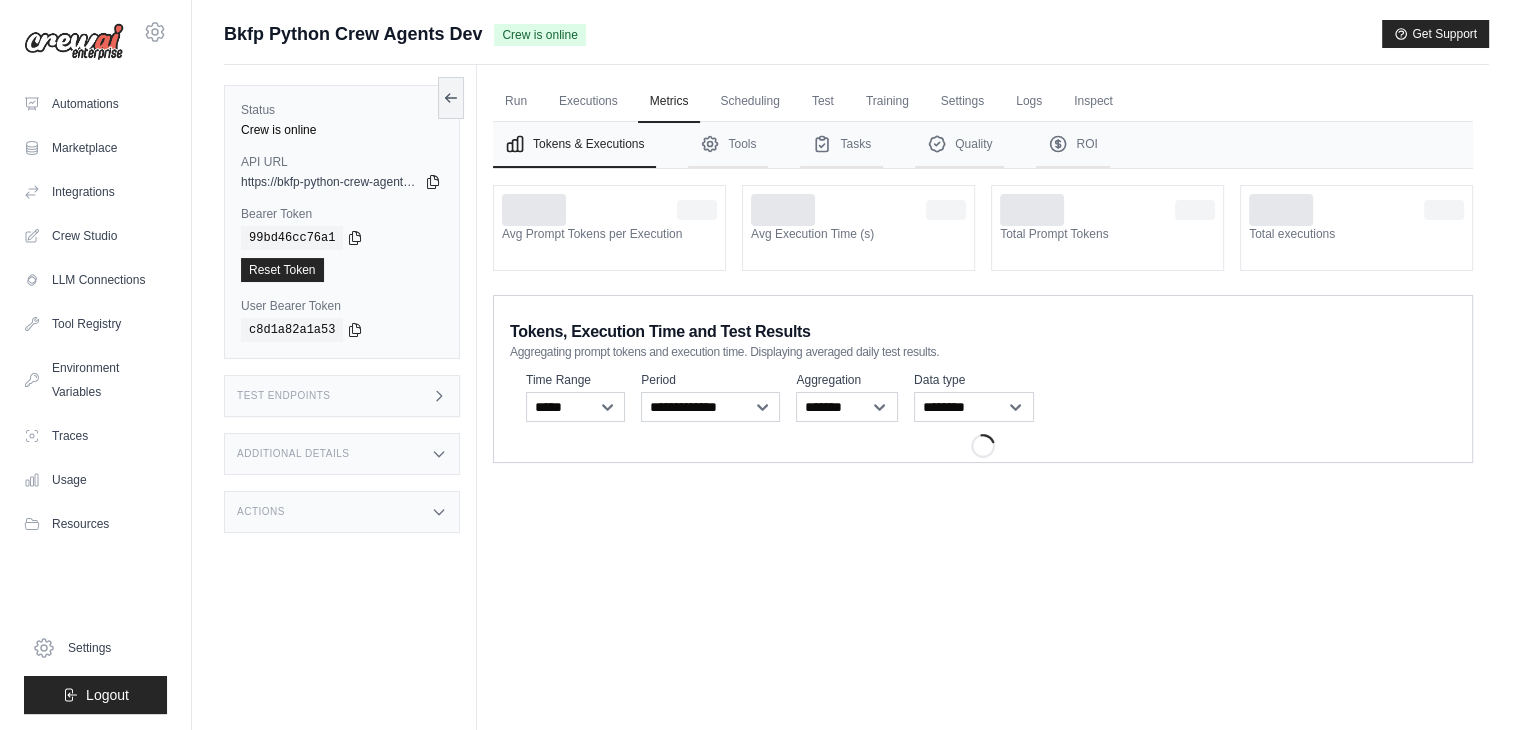 click on "Actions" at bounding box center [261, 512] 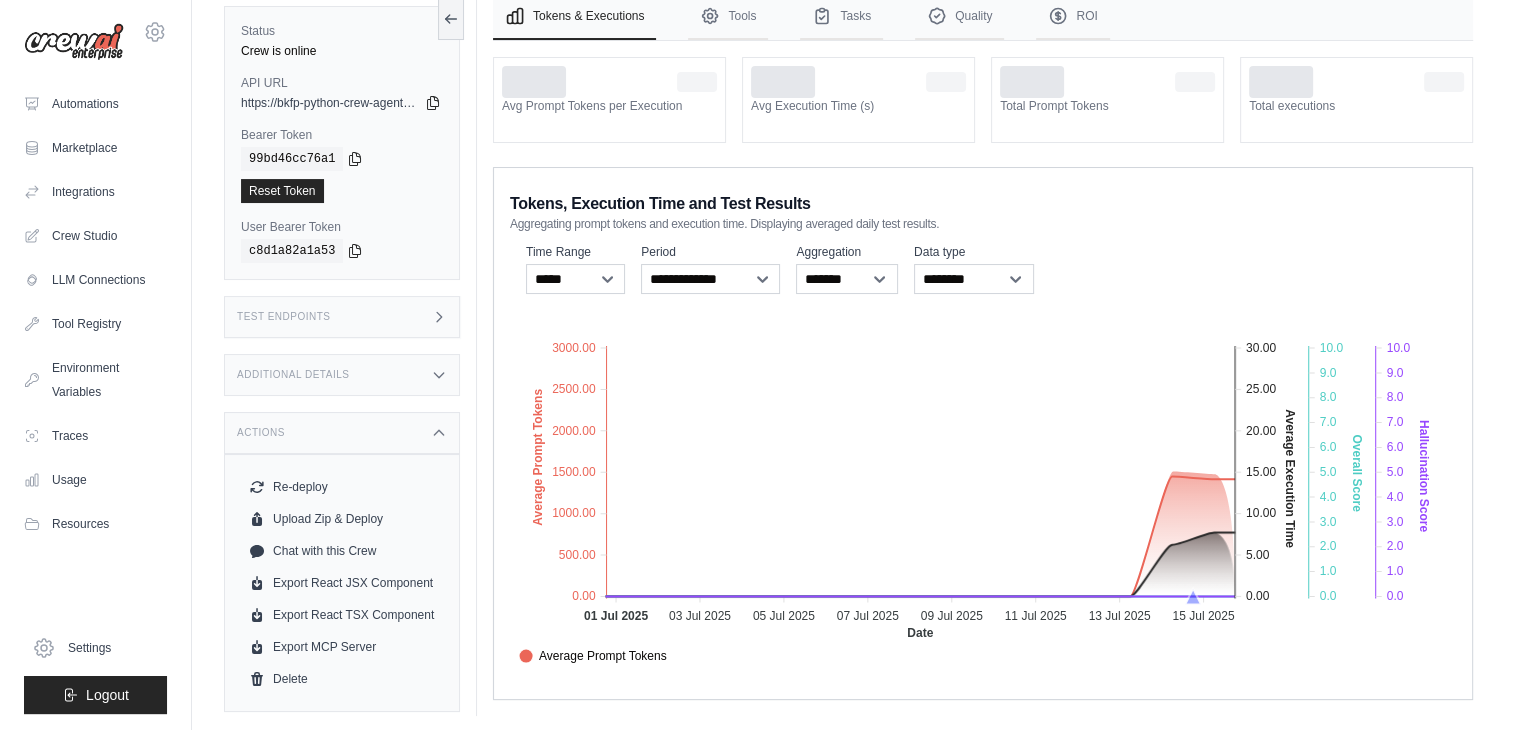 scroll, scrollTop: 128, scrollLeft: 0, axis: vertical 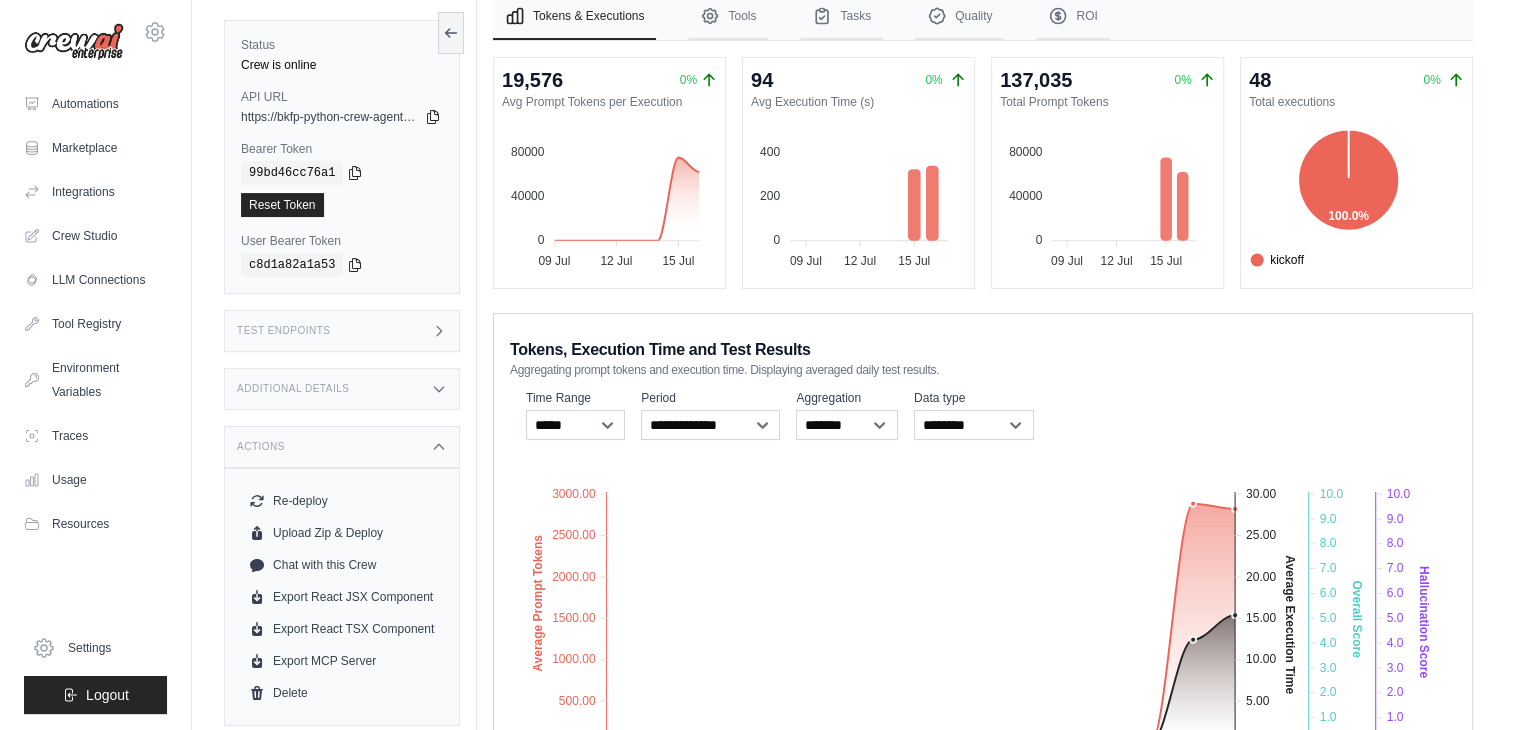 click on "Actions" at bounding box center (342, 447) 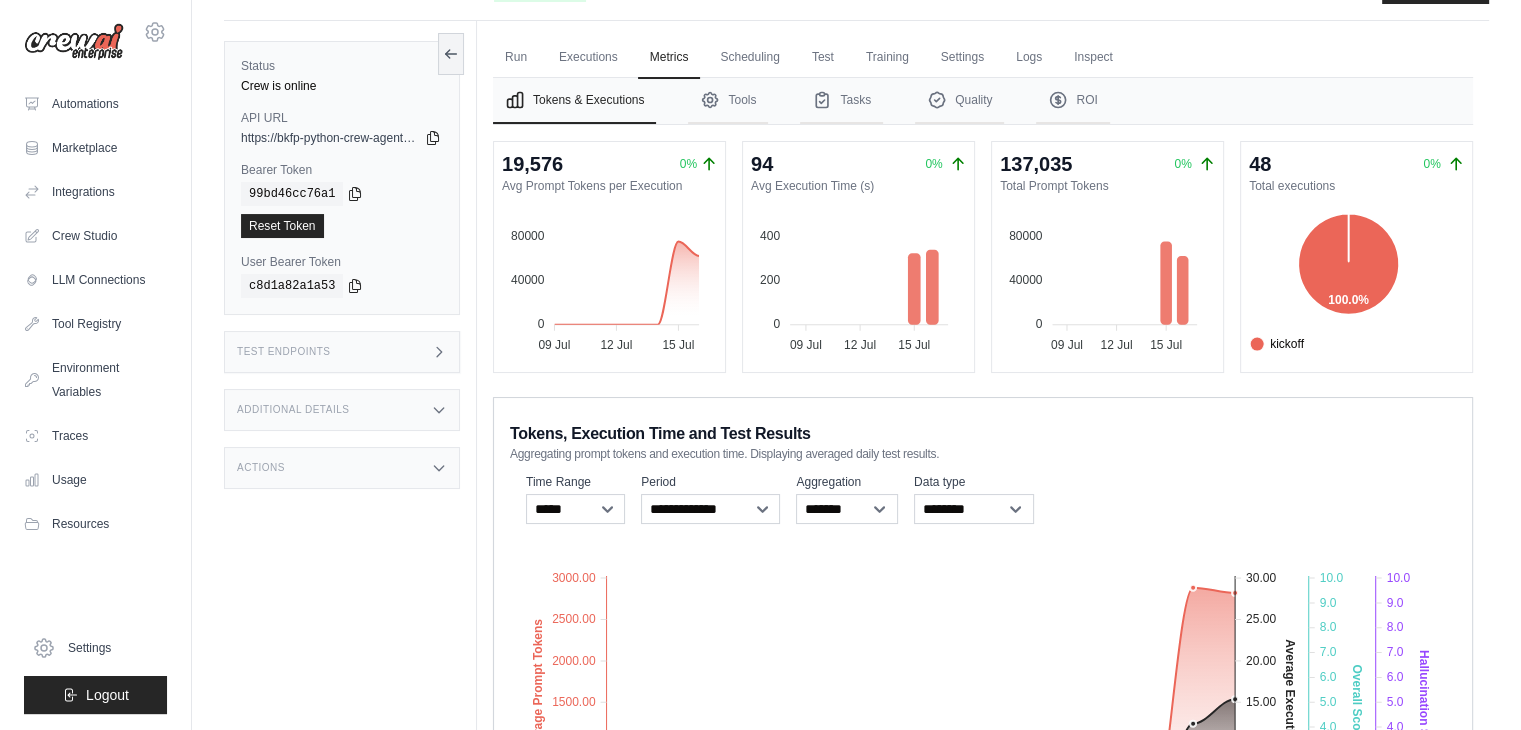 scroll, scrollTop: 0, scrollLeft: 0, axis: both 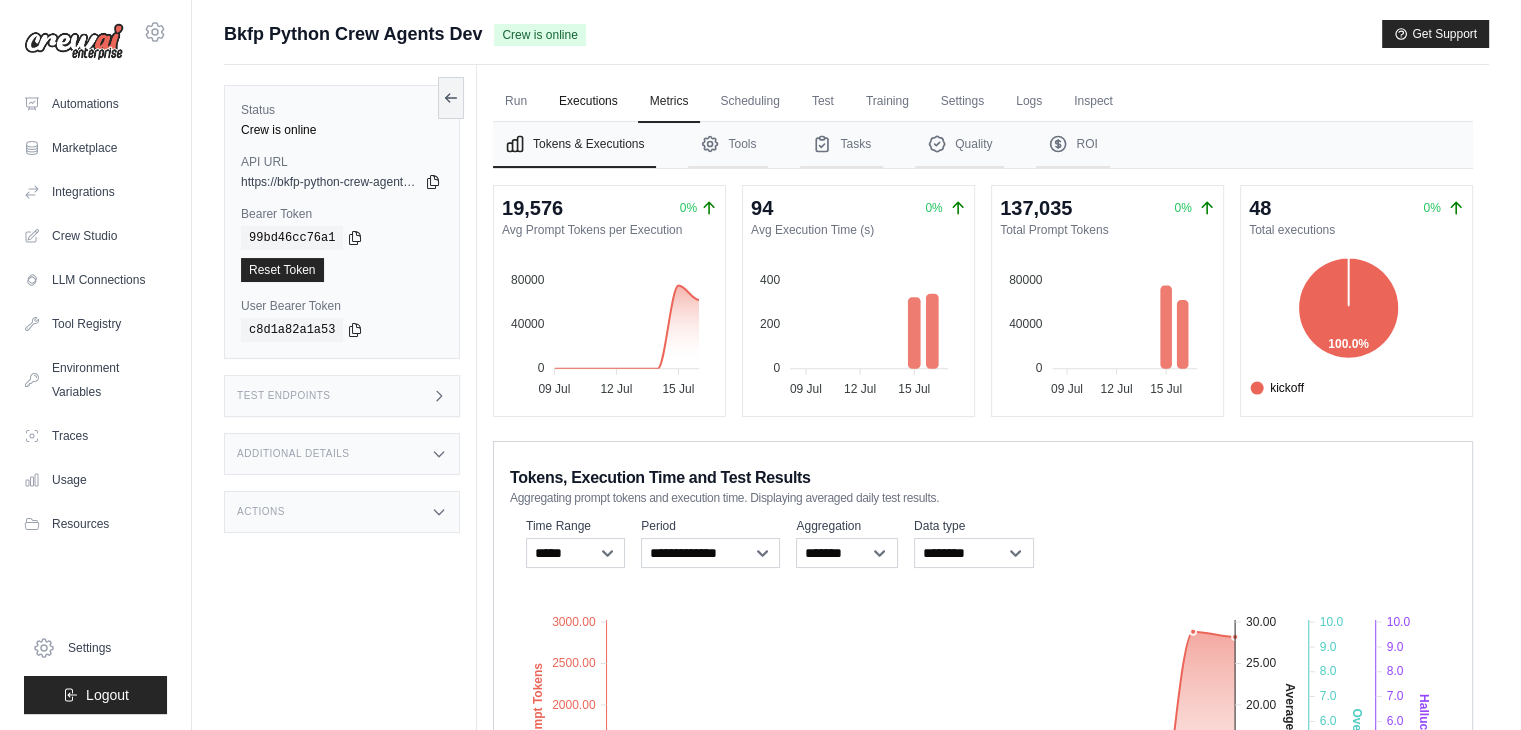 click on "Executions" at bounding box center [588, 102] 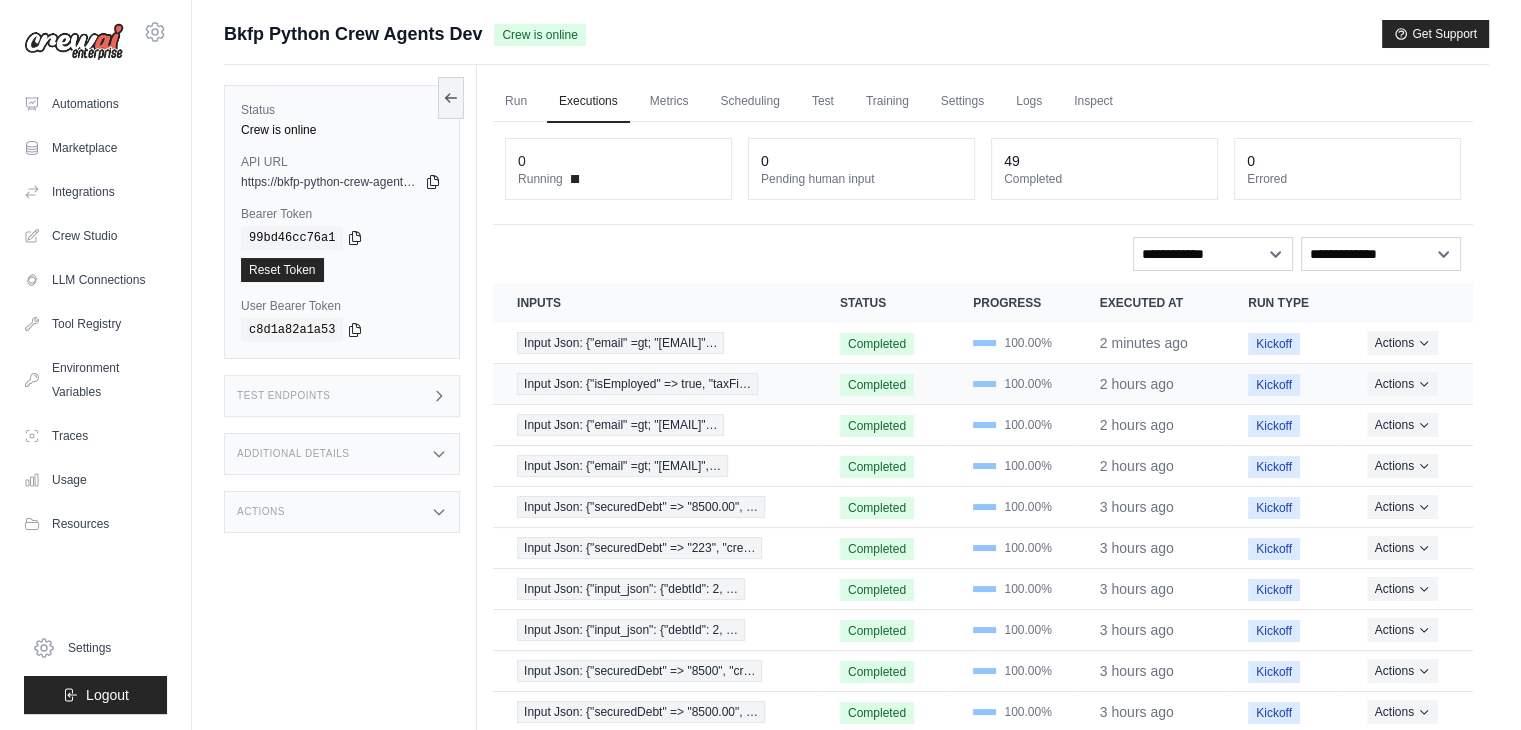 scroll, scrollTop: 94, scrollLeft: 0, axis: vertical 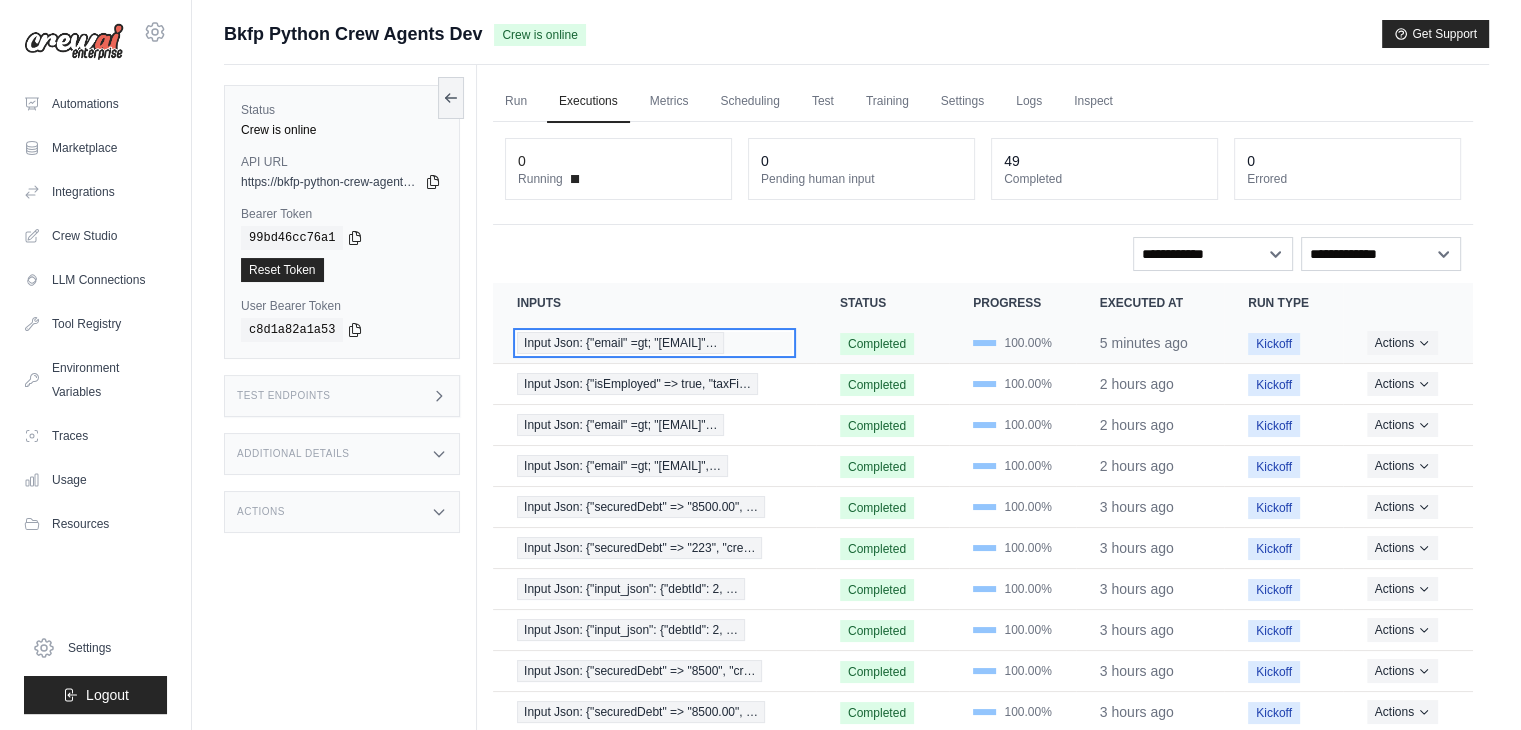 click on "Input Json:
{"email" =gt; "[EMAIL]"…" at bounding box center (620, 343) 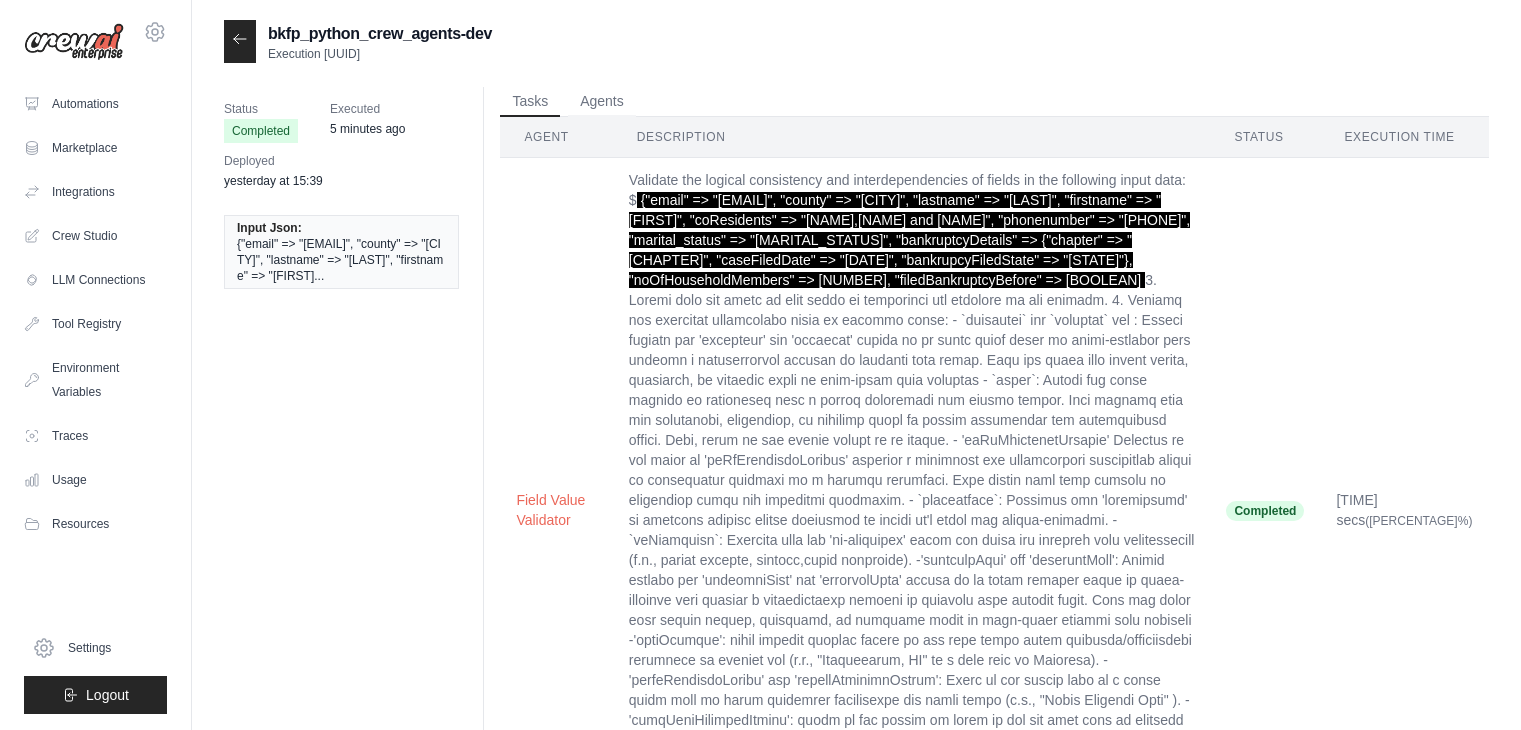 scroll, scrollTop: 1119, scrollLeft: 0, axis: vertical 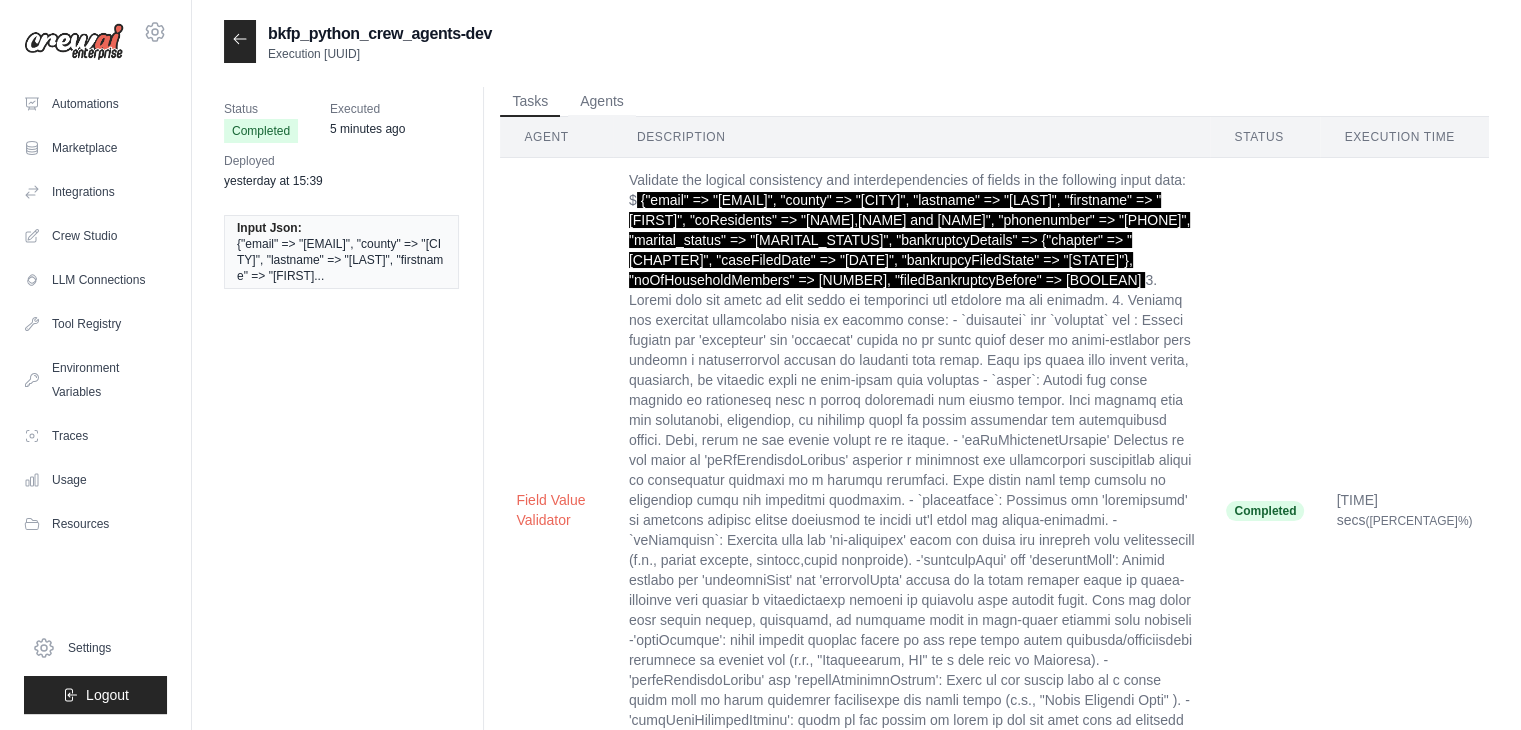 click on "Tasks
Agents" at bounding box center (994, 102) 